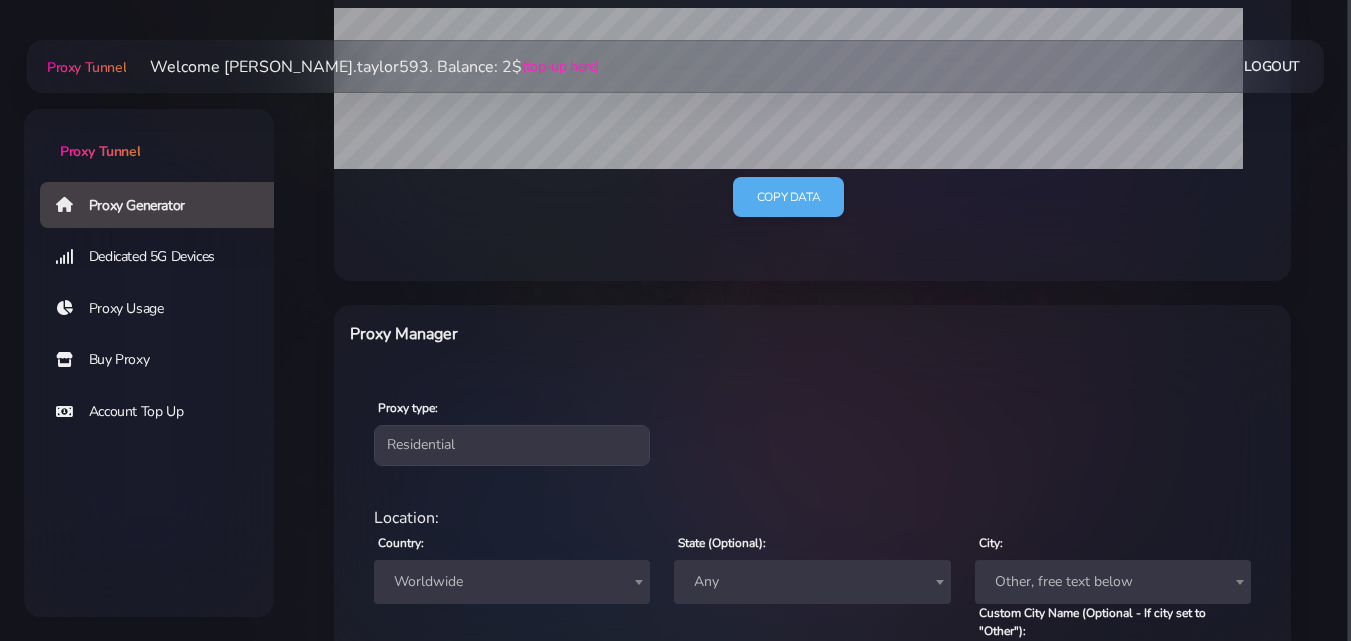 scroll, scrollTop: 500, scrollLeft: 0, axis: vertical 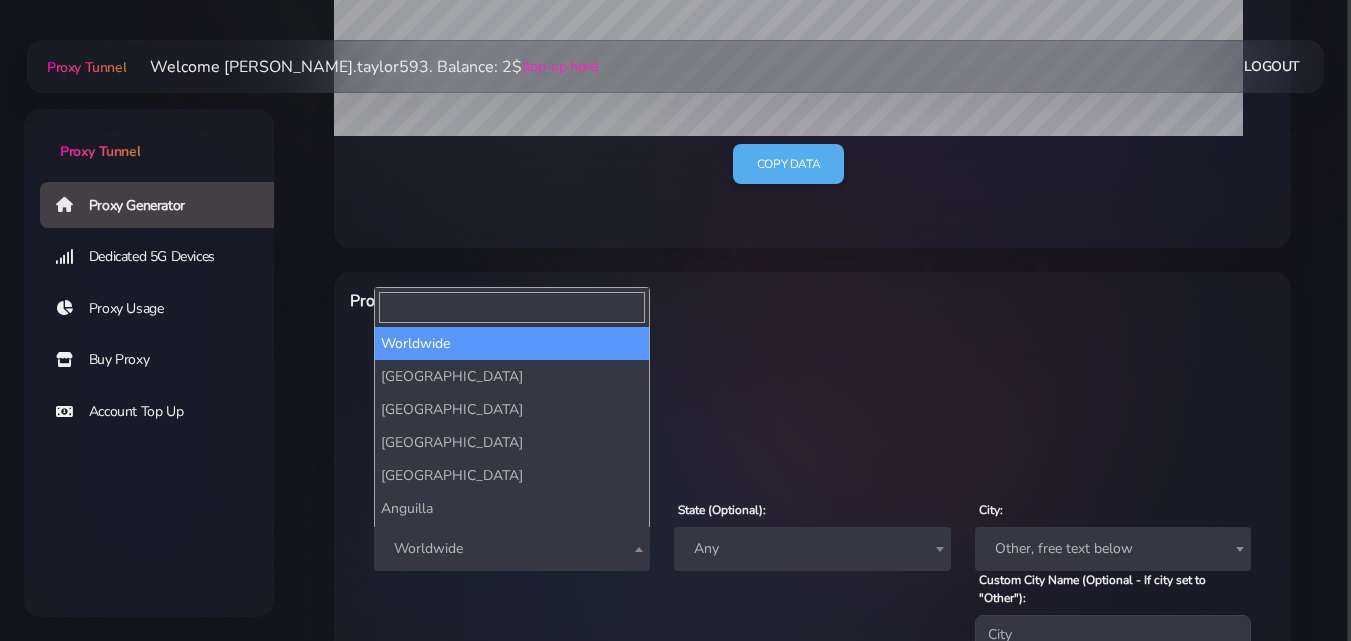 click on "Worldwide" at bounding box center [512, 549] 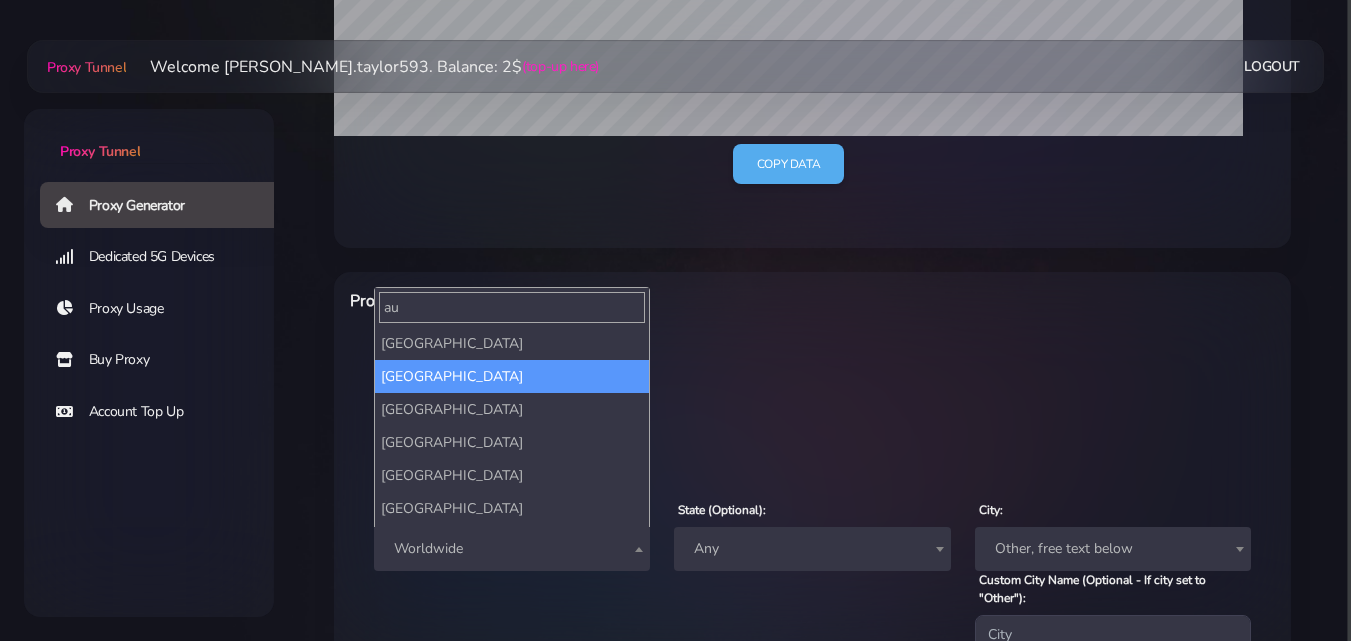 type on "au" 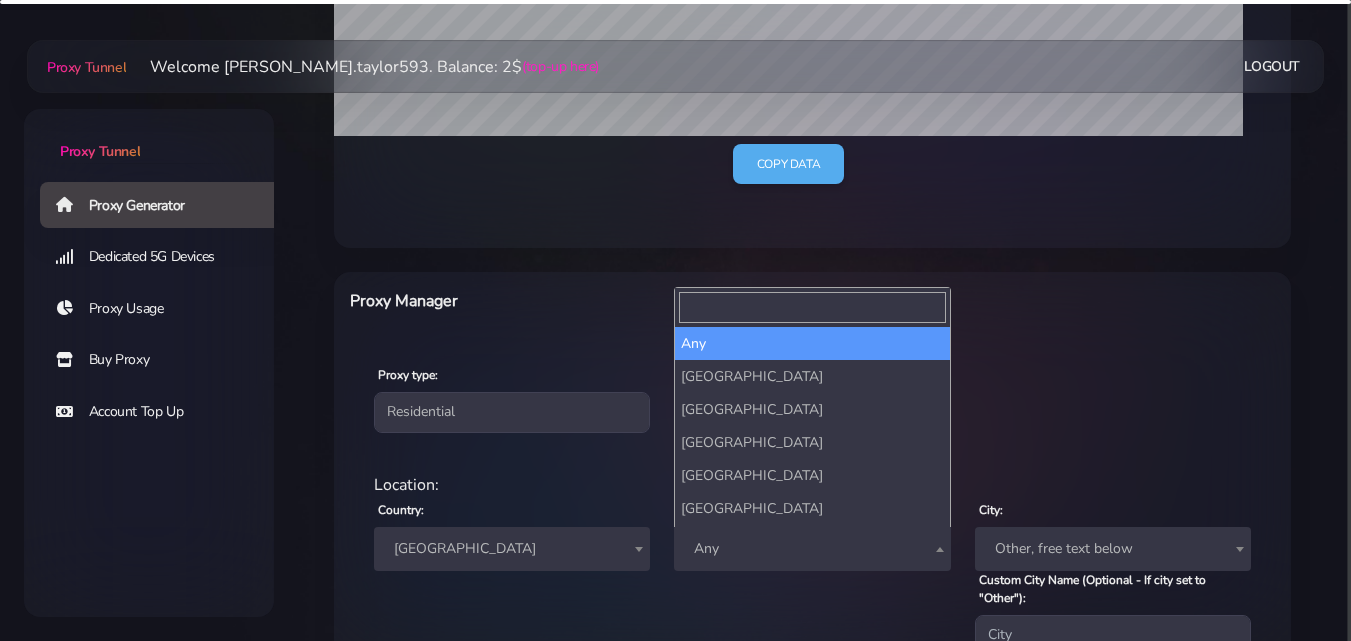 click on "Any" at bounding box center [812, 549] 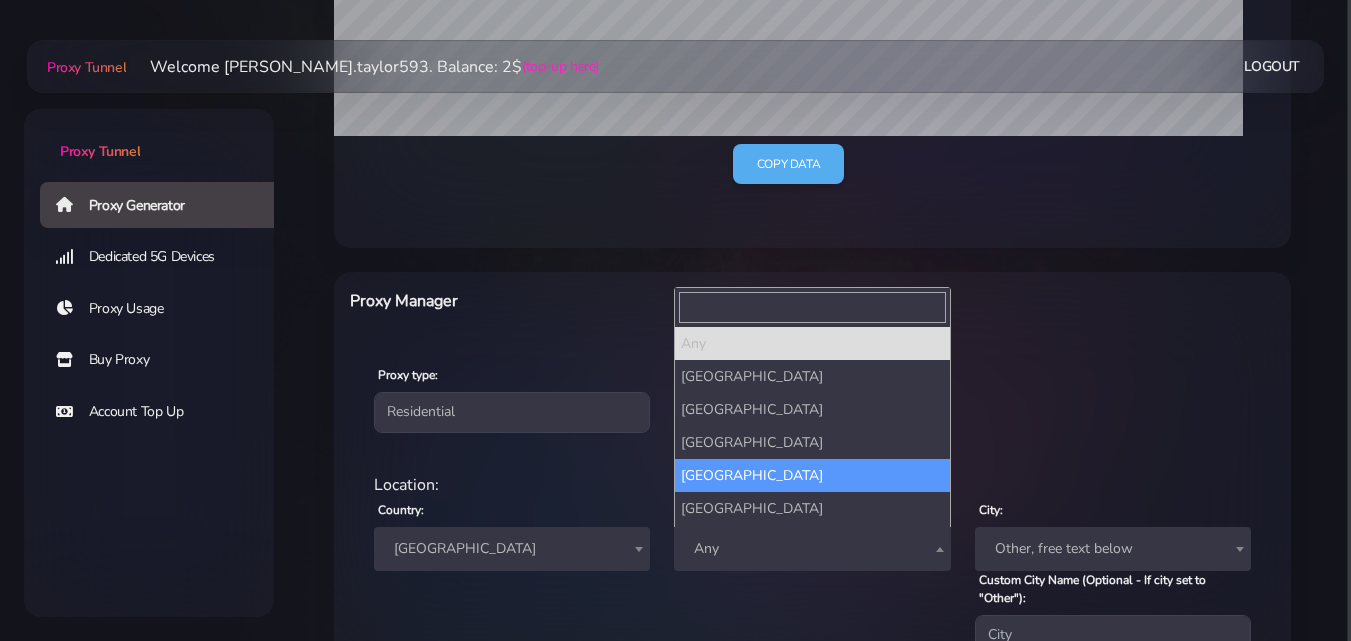 select on "[GEOGRAPHIC_DATA]" 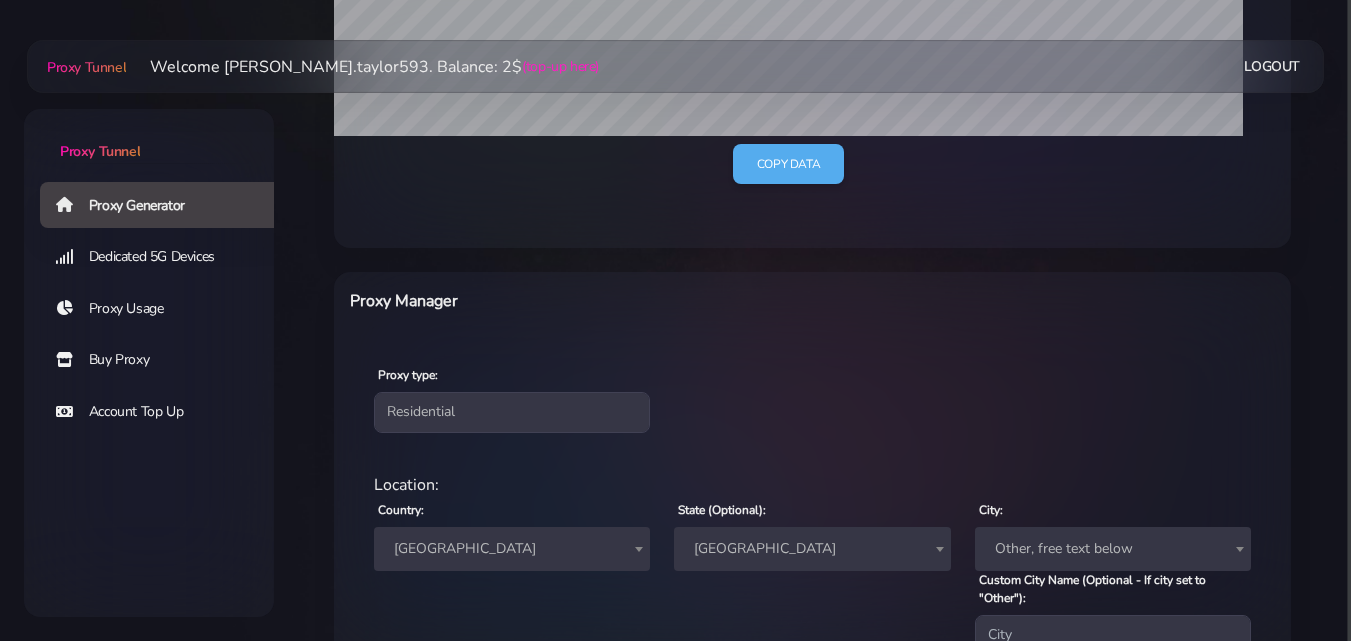click on "[GEOGRAPHIC_DATA]" at bounding box center (812, 549) 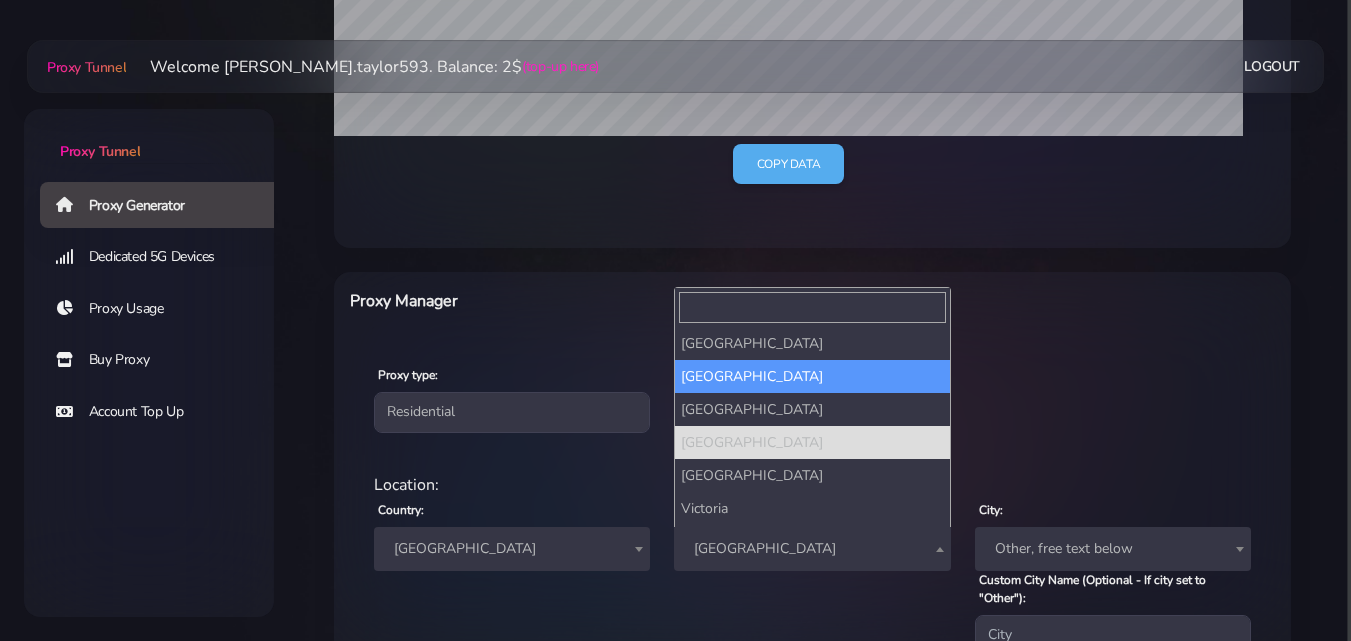 scroll, scrollTop: 64, scrollLeft: 0, axis: vertical 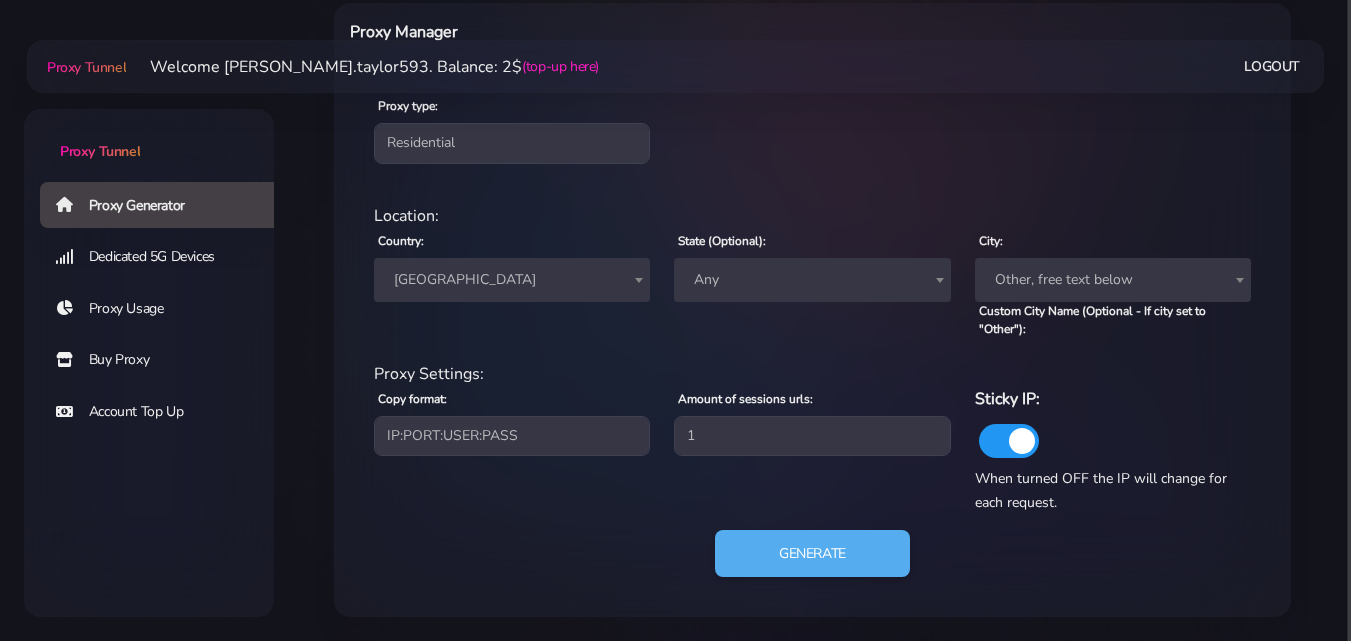 click on "Other, free text below" at bounding box center (1113, 280) 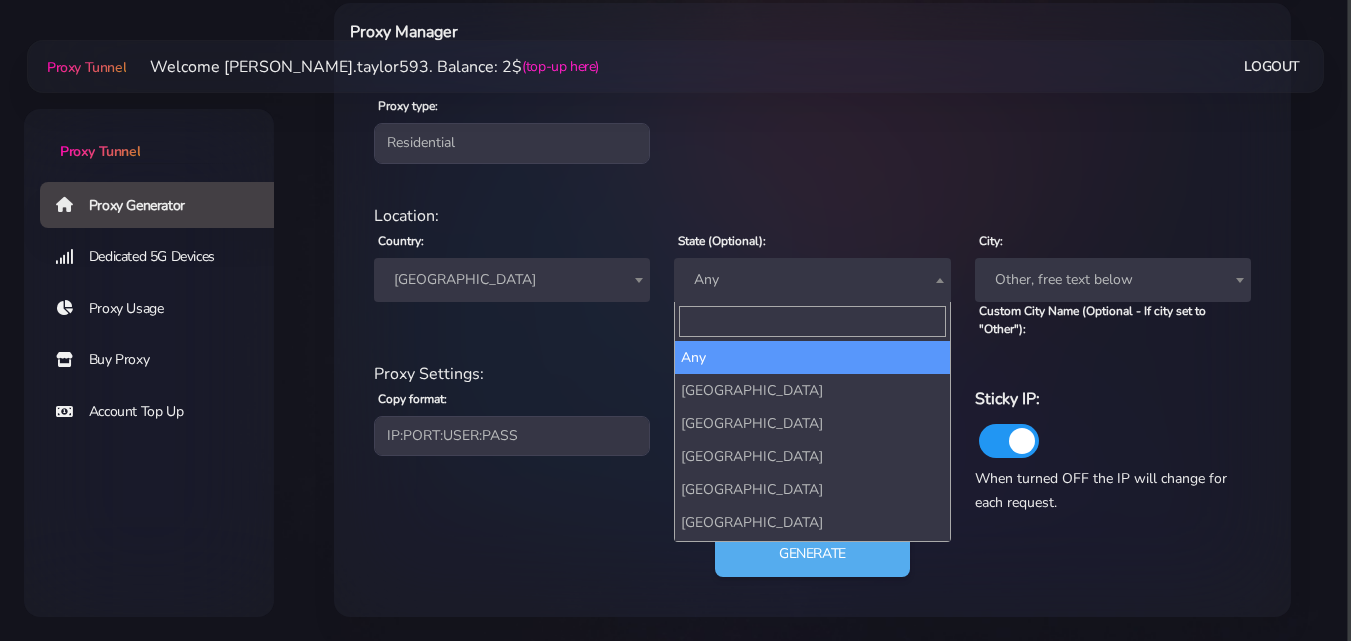 click on "Any" at bounding box center [812, 280] 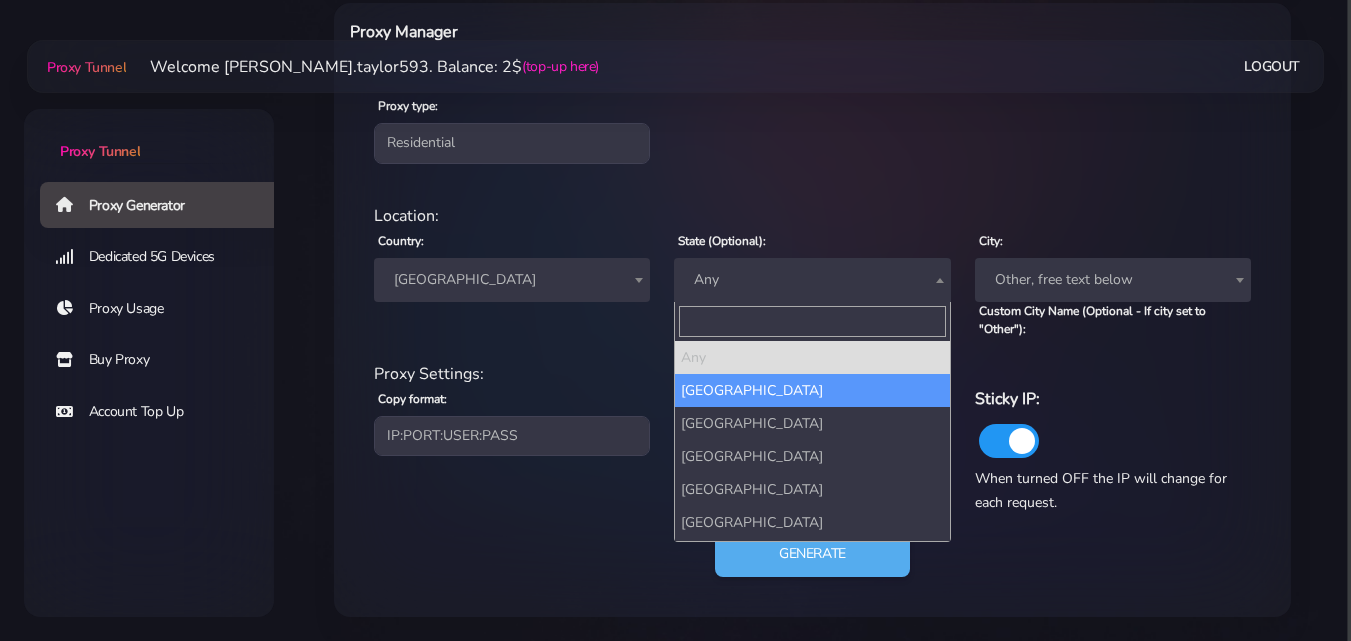 select on "[GEOGRAPHIC_DATA]" 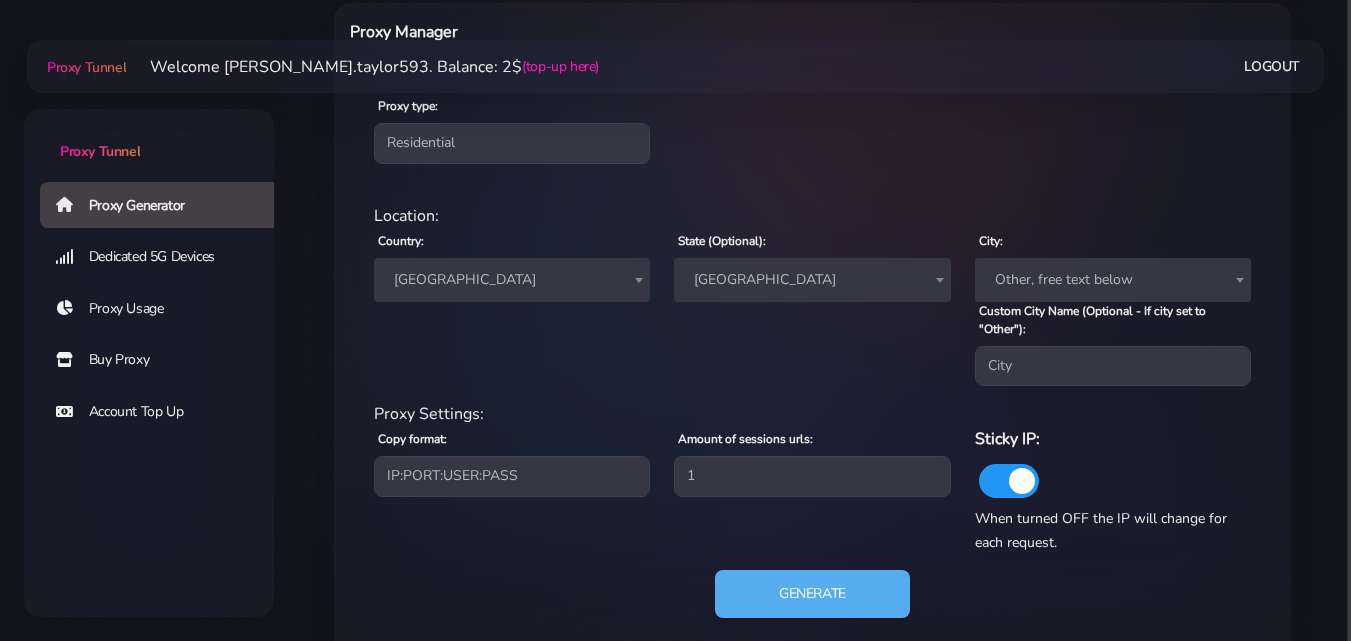 click on "Other, free text below" at bounding box center (1113, 280) 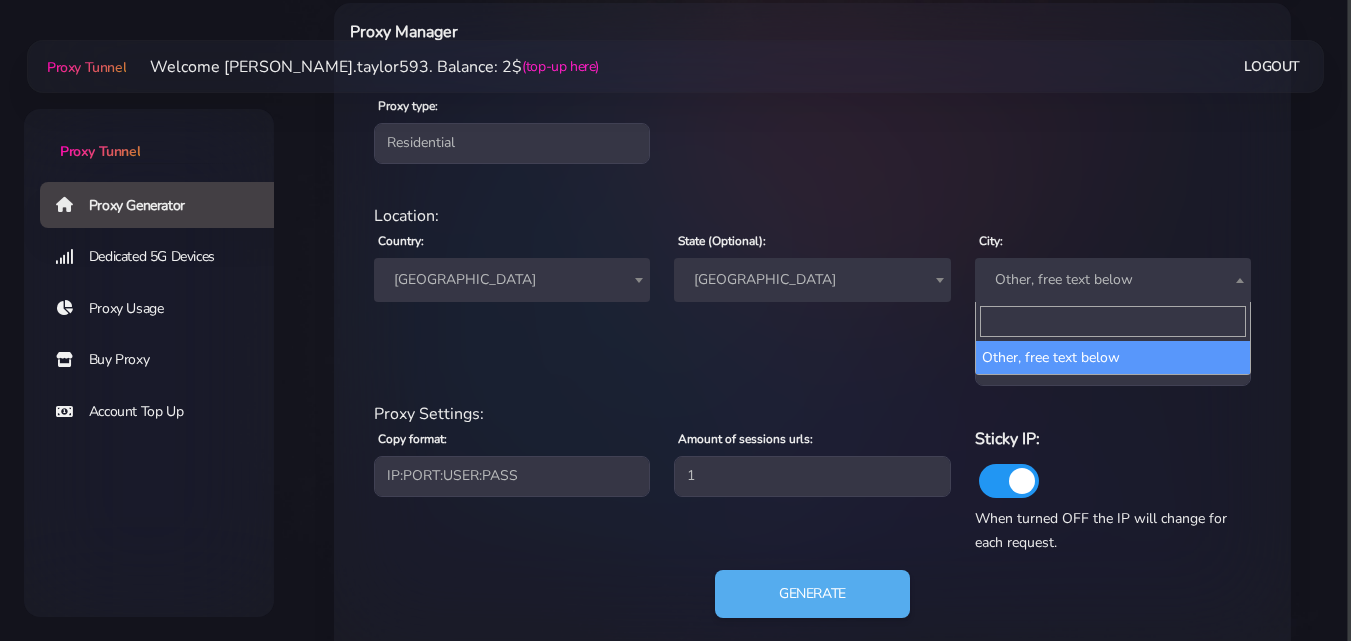 click on "Other, free text below" at bounding box center [1113, 280] 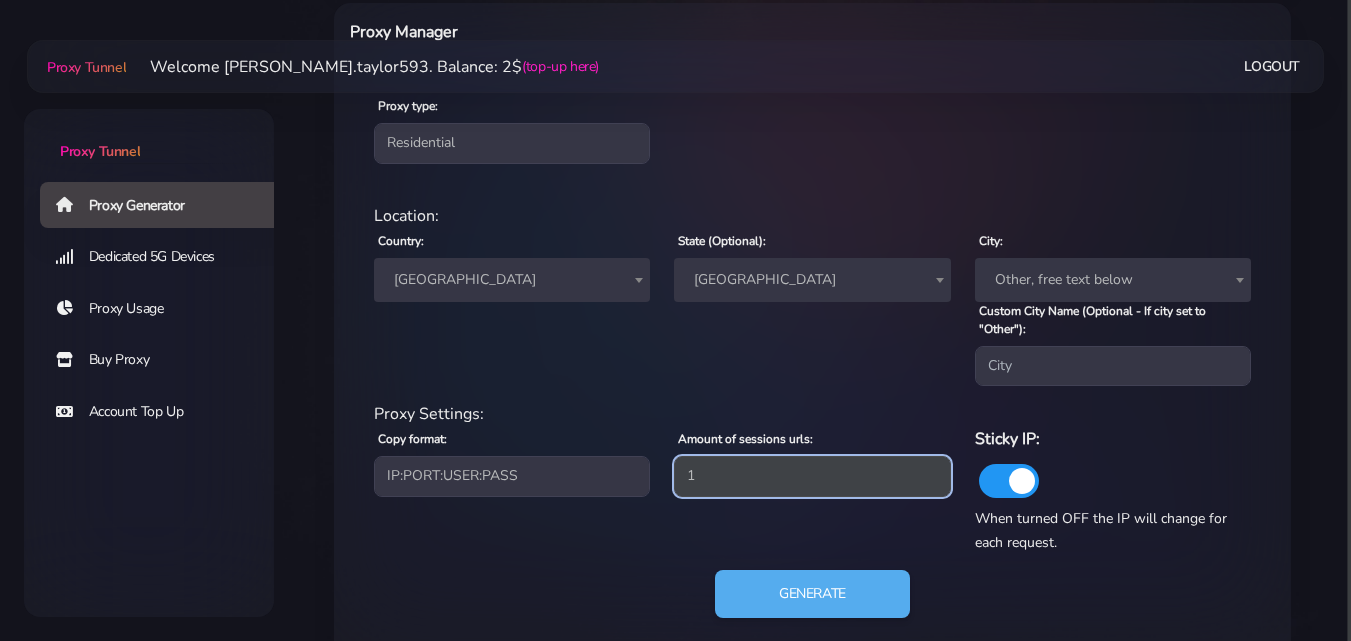 click on "1" at bounding box center (812, 476) 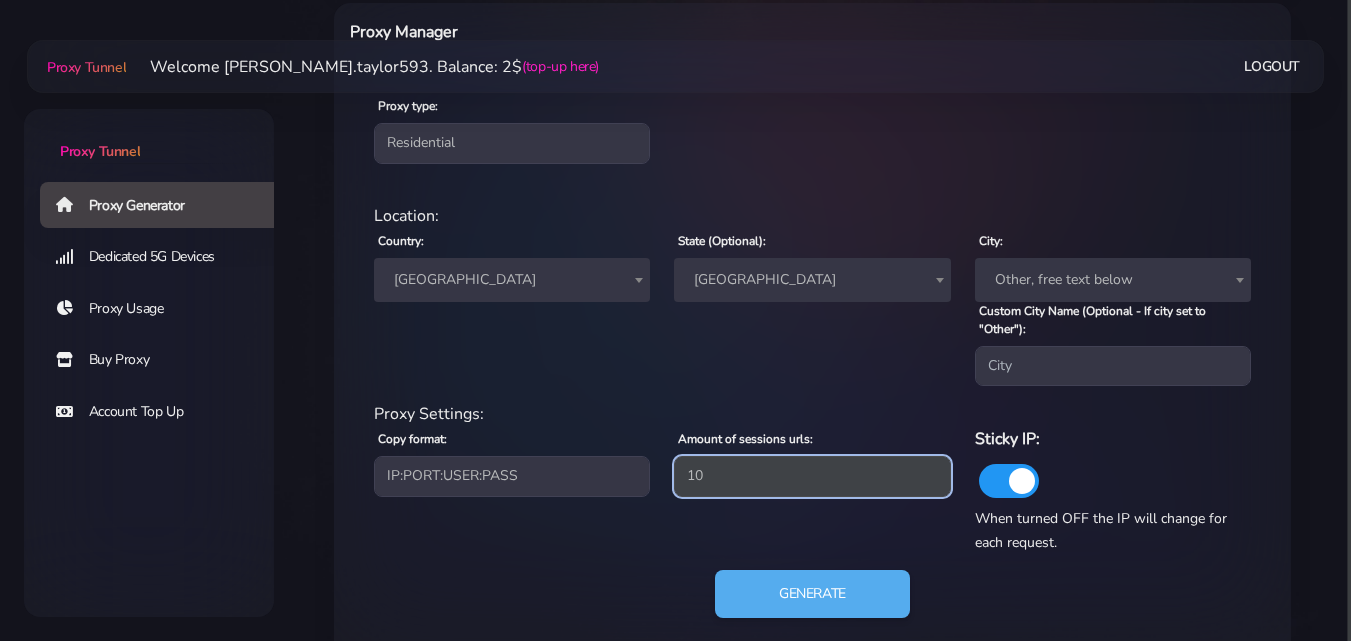 type on "10" 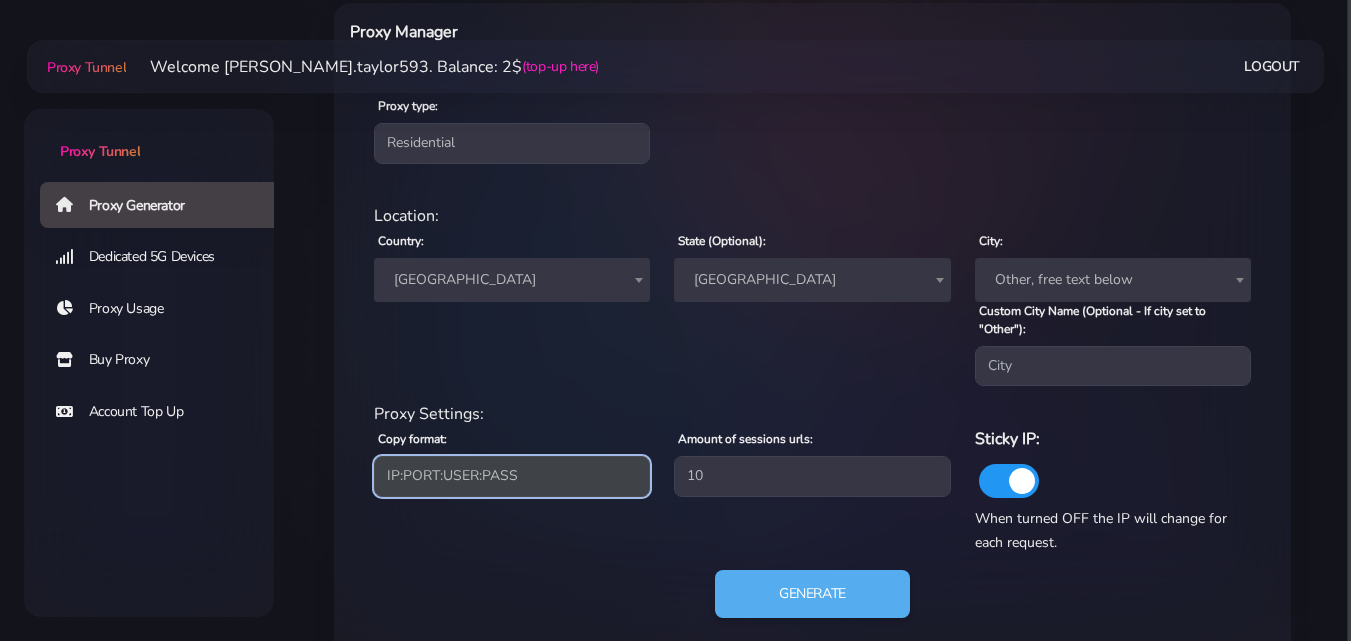 click on "IP:PORT:USER:PASS
USER:PASS@IP:PORT
PORT:IP:USER:[PERSON_NAME]:USER:PORT:IP" at bounding box center [512, 476] 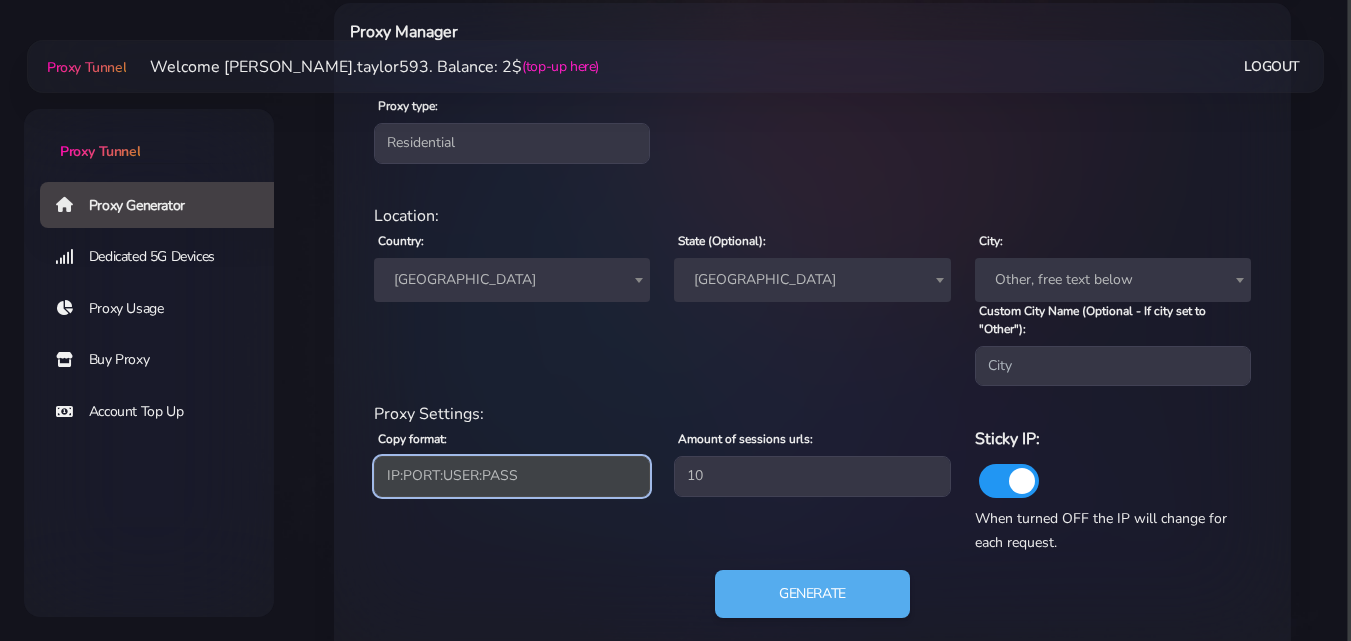 select on "USER:PASS@IP:PORT" 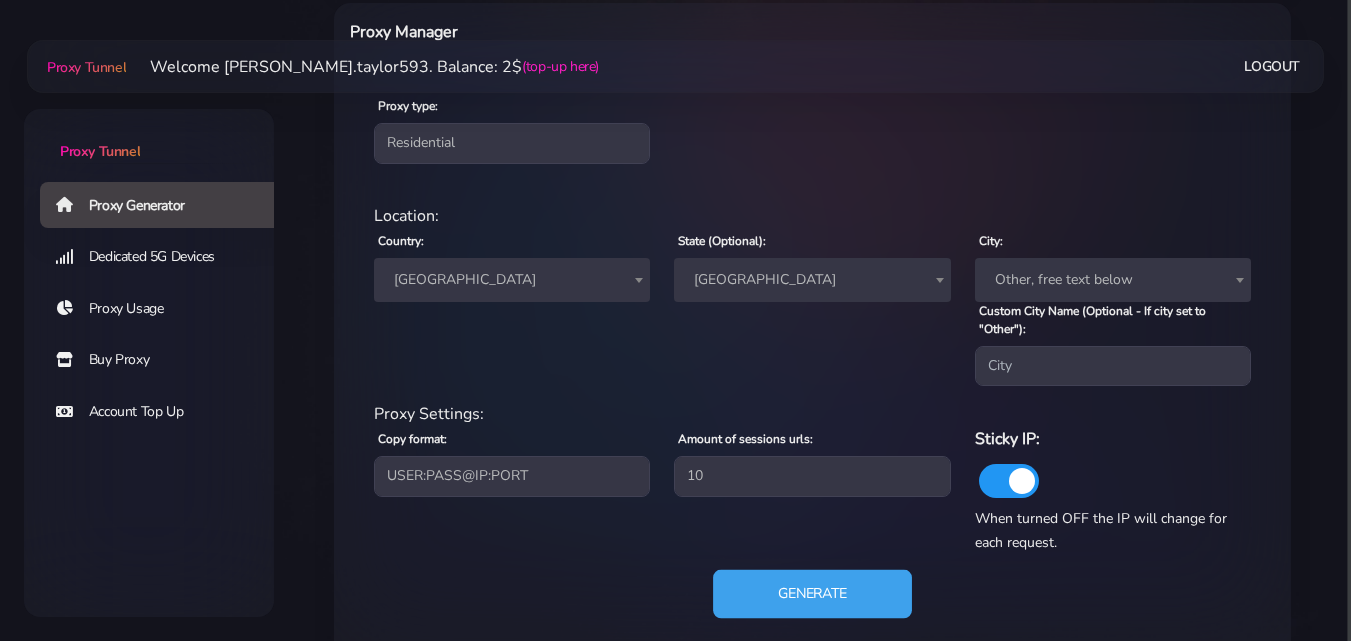 click on "Generate" at bounding box center [812, 594] 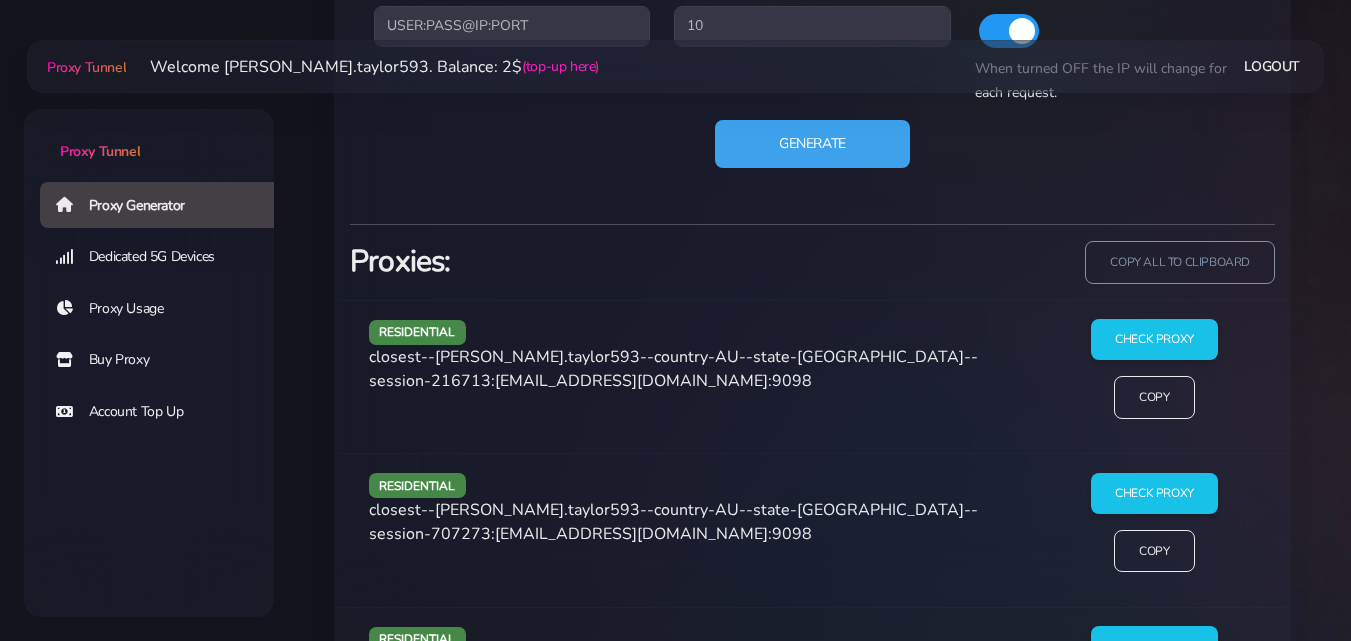 scroll, scrollTop: 1269, scrollLeft: 0, axis: vertical 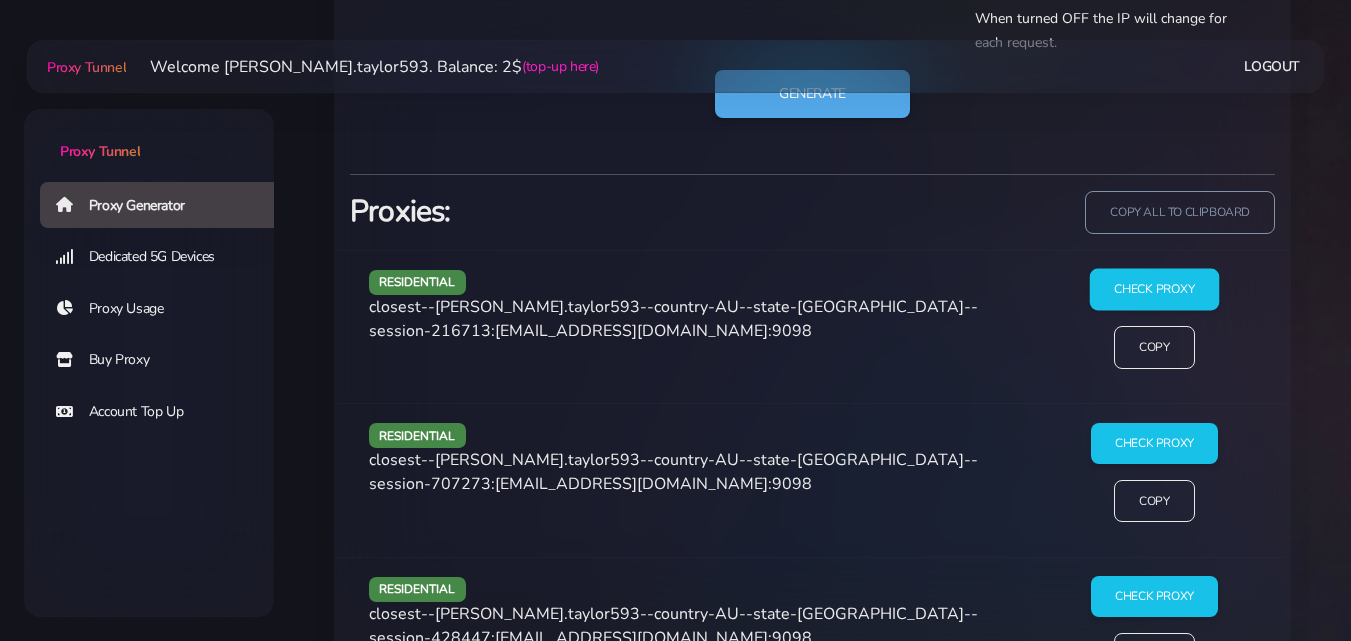 click on "Check Proxy" at bounding box center (1154, 290) 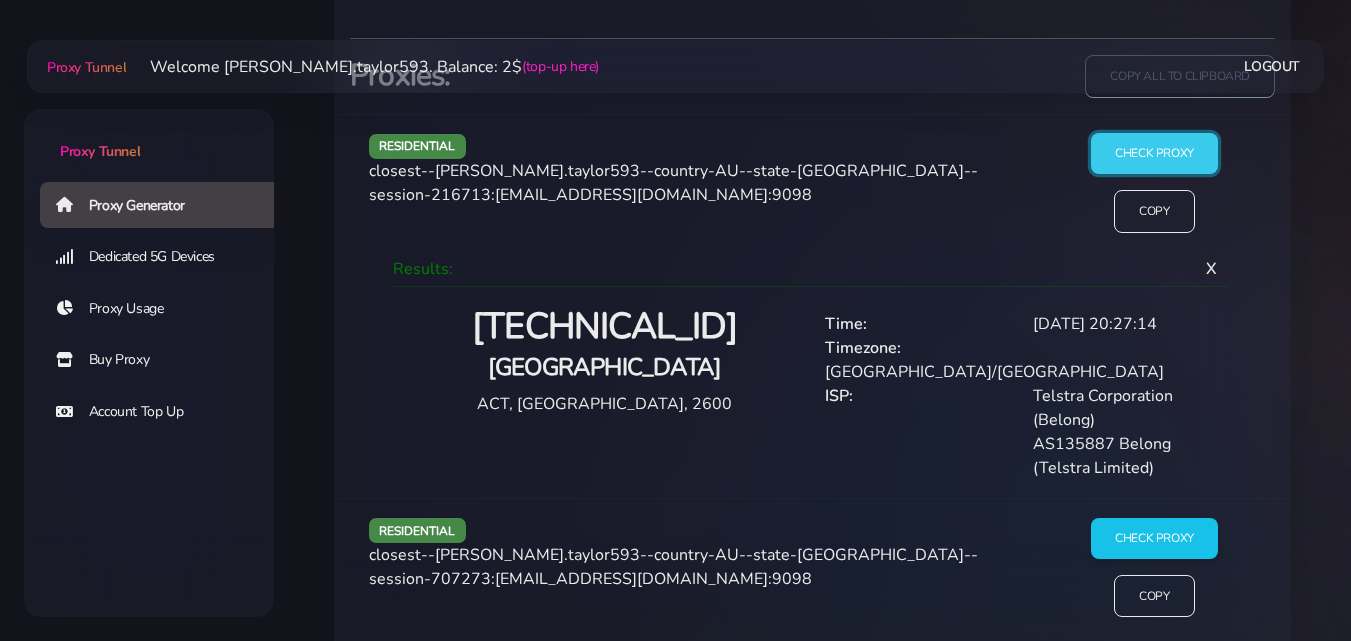 scroll, scrollTop: 1369, scrollLeft: 0, axis: vertical 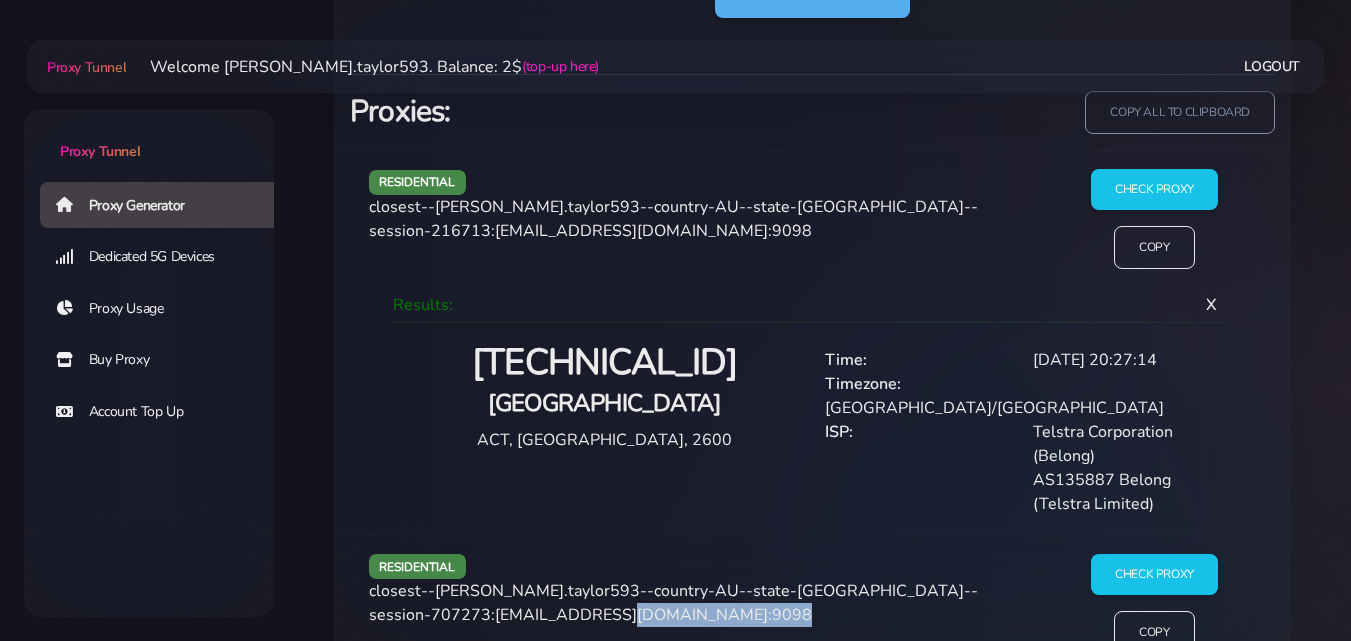 drag, startPoint x: 542, startPoint y: 587, endPoint x: 682, endPoint y: 593, distance: 140.12851 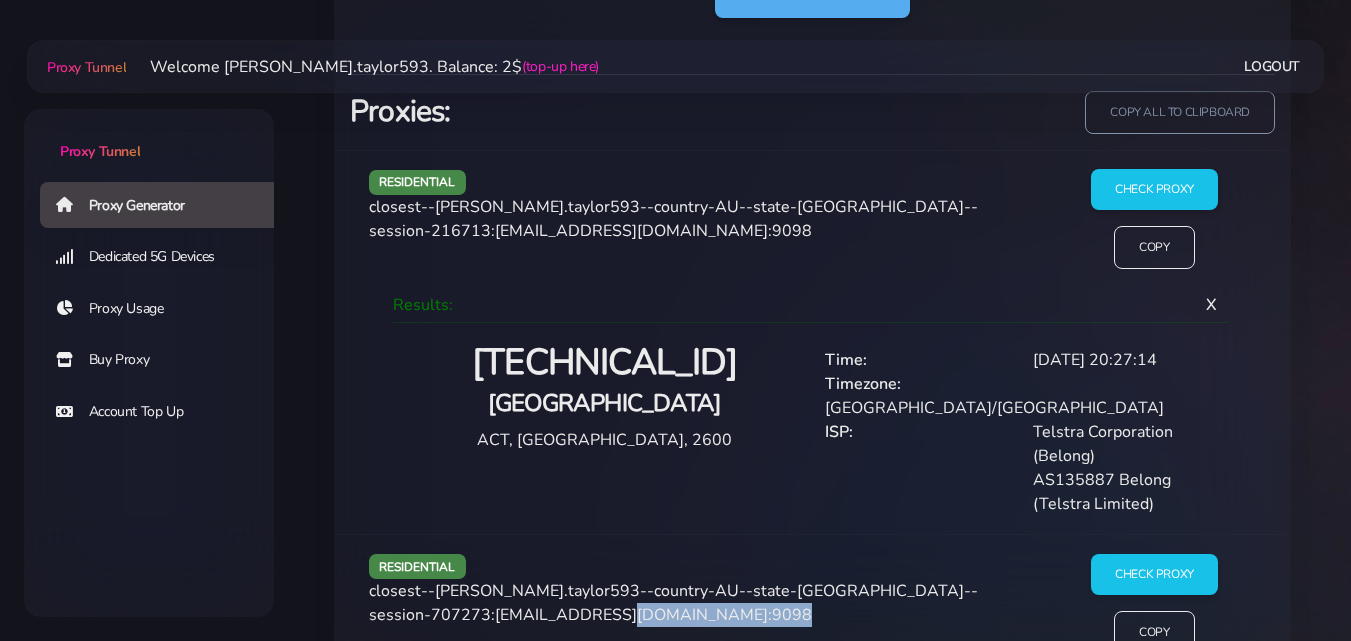 click on "closest--[PERSON_NAME].taylor593--country-AU--state-[GEOGRAPHIC_DATA]--session-707273:[EMAIL_ADDRESS][DOMAIN_NAME]:9098" at bounding box center (673, 603) 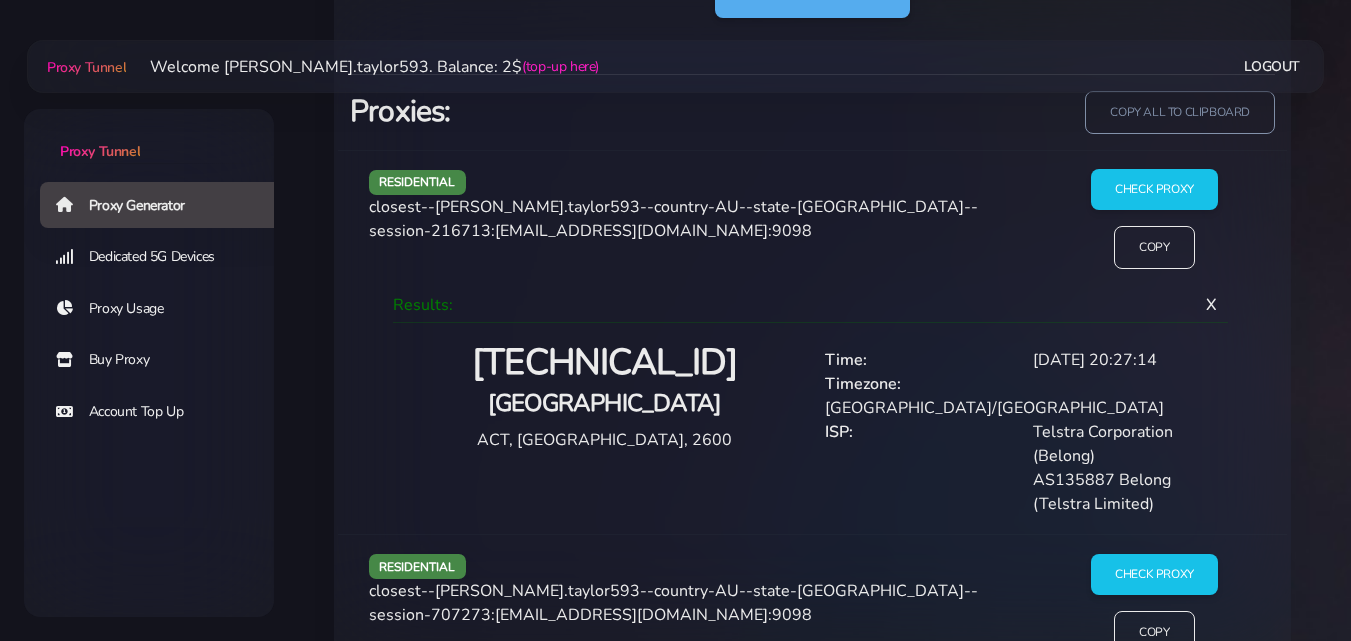 click on "closest--[PERSON_NAME].taylor593--country-AU--state-[GEOGRAPHIC_DATA]--session-707273:[EMAIL_ADDRESS][DOMAIN_NAME]:9098" at bounding box center (673, 603) 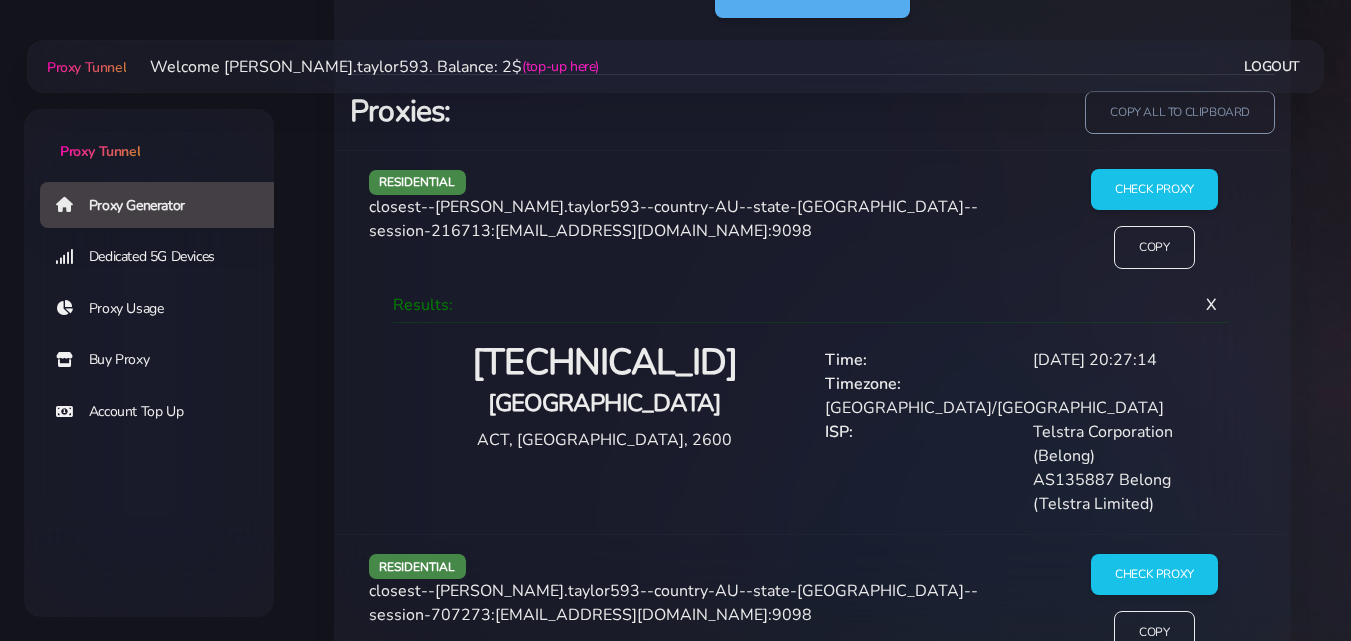 copy on "9098" 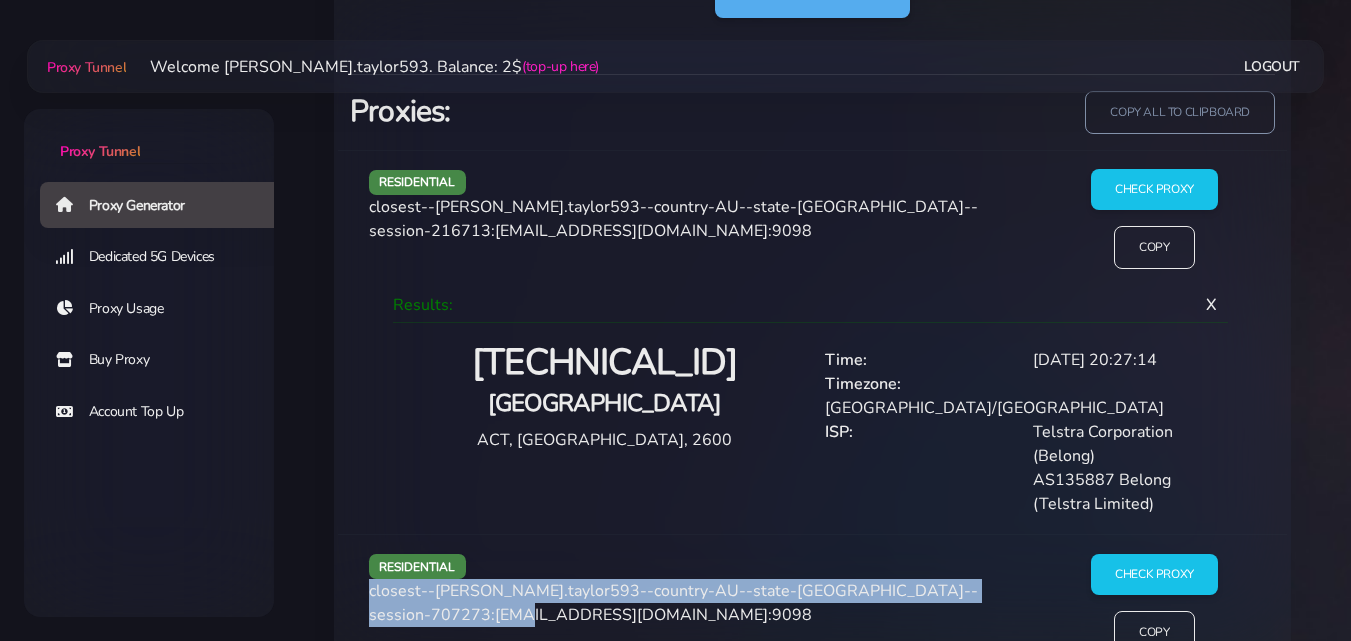 drag, startPoint x: 367, startPoint y: 567, endPoint x: 429, endPoint y: 590, distance: 66.12866 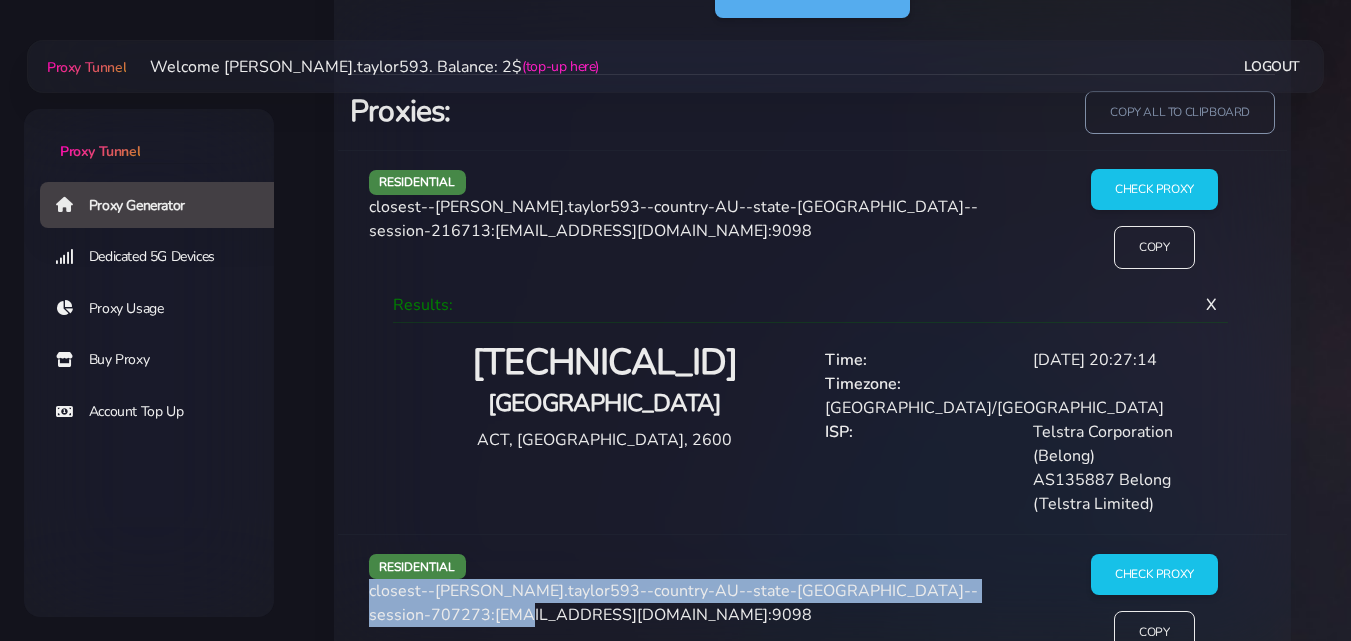 click on "residential
closest--[PERSON_NAME].taylor593--country-AU--state-[GEOGRAPHIC_DATA]--session-707273:[EMAIL_ADDRESS][DOMAIN_NAME]:9098" at bounding box center (699, 612) 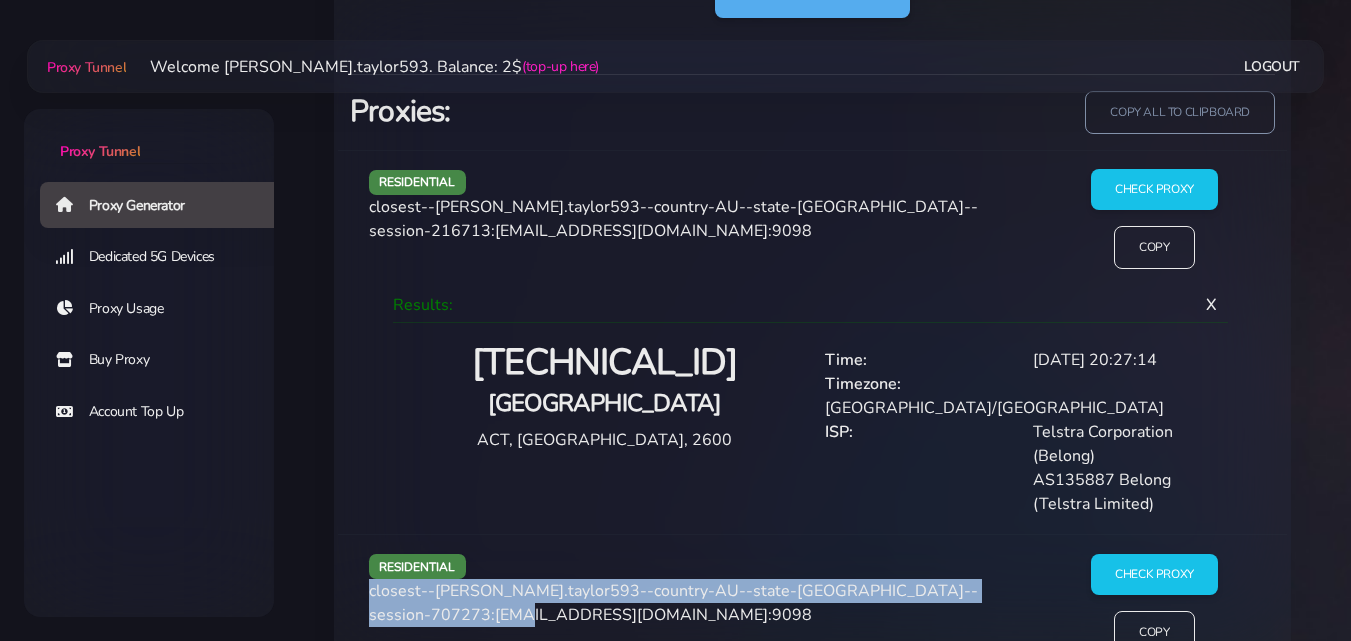 copy on "closest--[PERSON_NAME].taylor593--country-AU--state-[GEOGRAPHIC_DATA]--session-707273:" 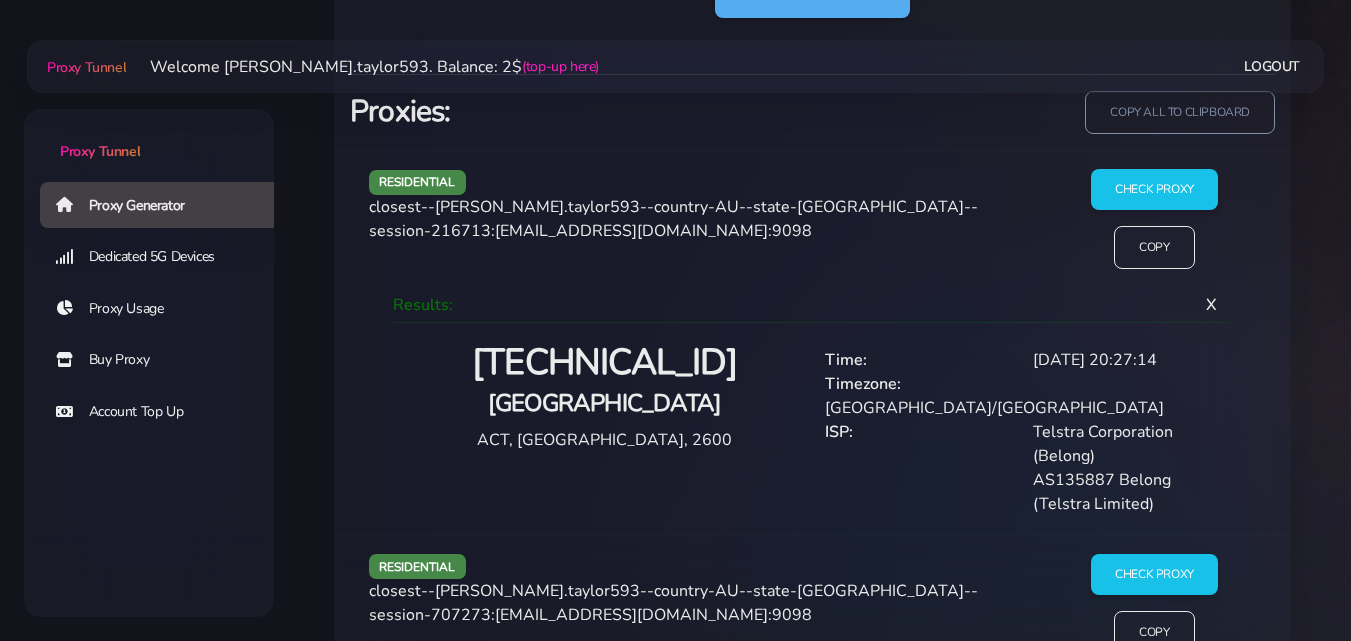 click on "closest--[PERSON_NAME].taylor593--country-AU--state-[GEOGRAPHIC_DATA]--session-707273:[EMAIL_ADDRESS][DOMAIN_NAME]:9098" at bounding box center (673, 603) 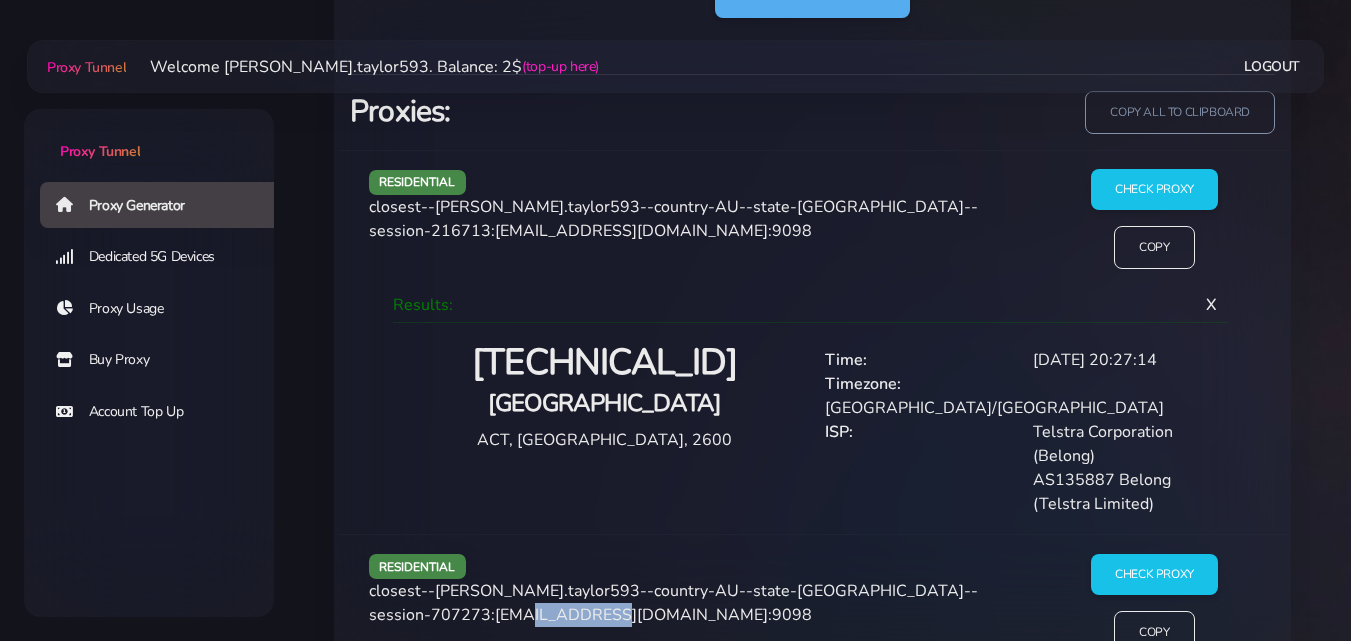 copy on "X5UQSPAyUY" 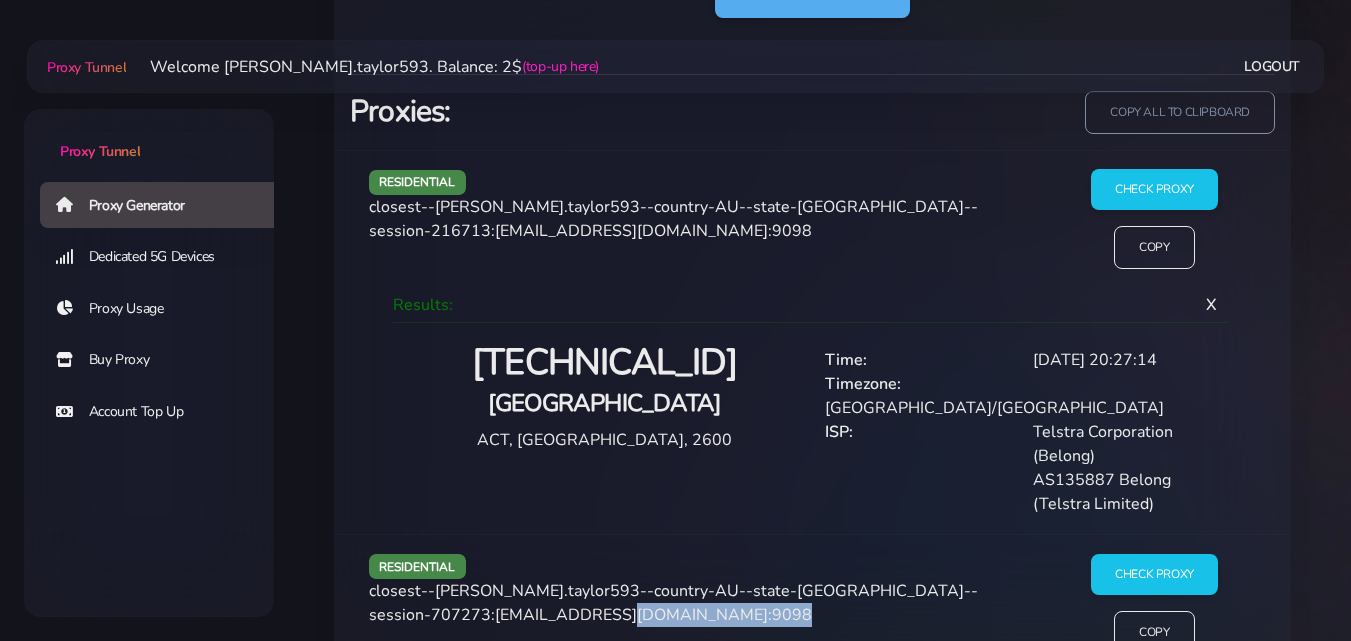 drag, startPoint x: 546, startPoint y: 595, endPoint x: 681, endPoint y: 591, distance: 135.05925 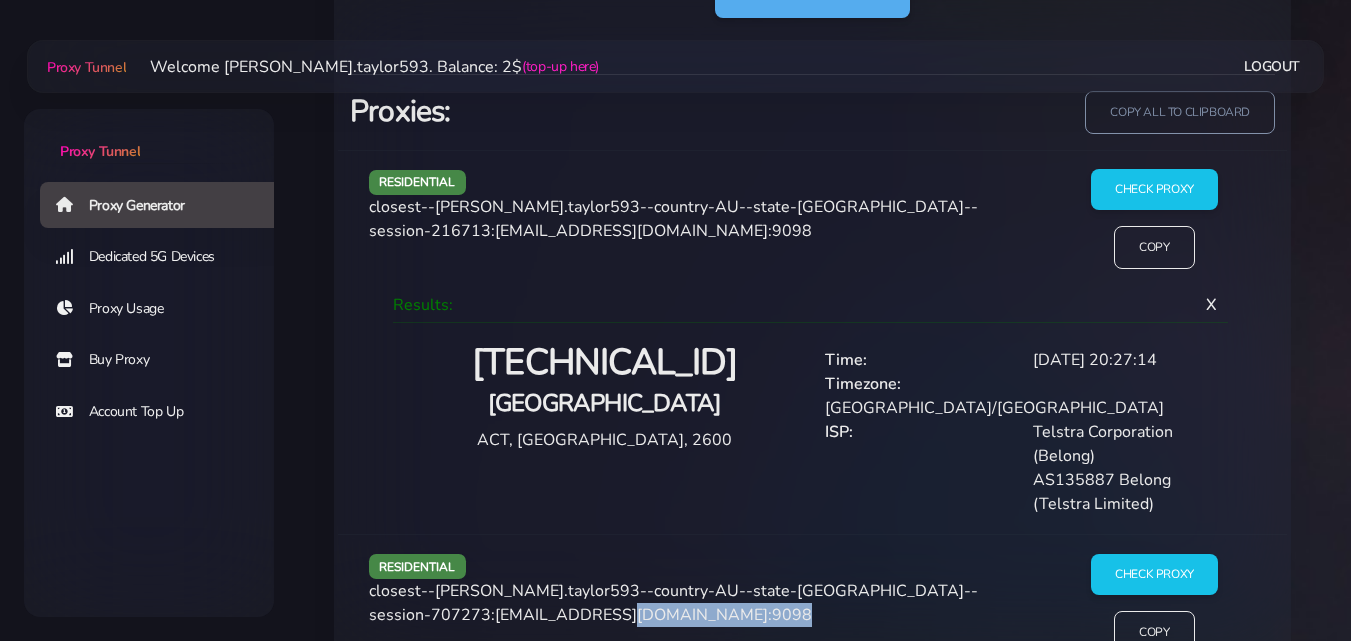 click on "closest--[PERSON_NAME].taylor593--country-AU--state-[GEOGRAPHIC_DATA]--session-707273:[EMAIL_ADDRESS][DOMAIN_NAME]:9098" at bounding box center [673, 603] 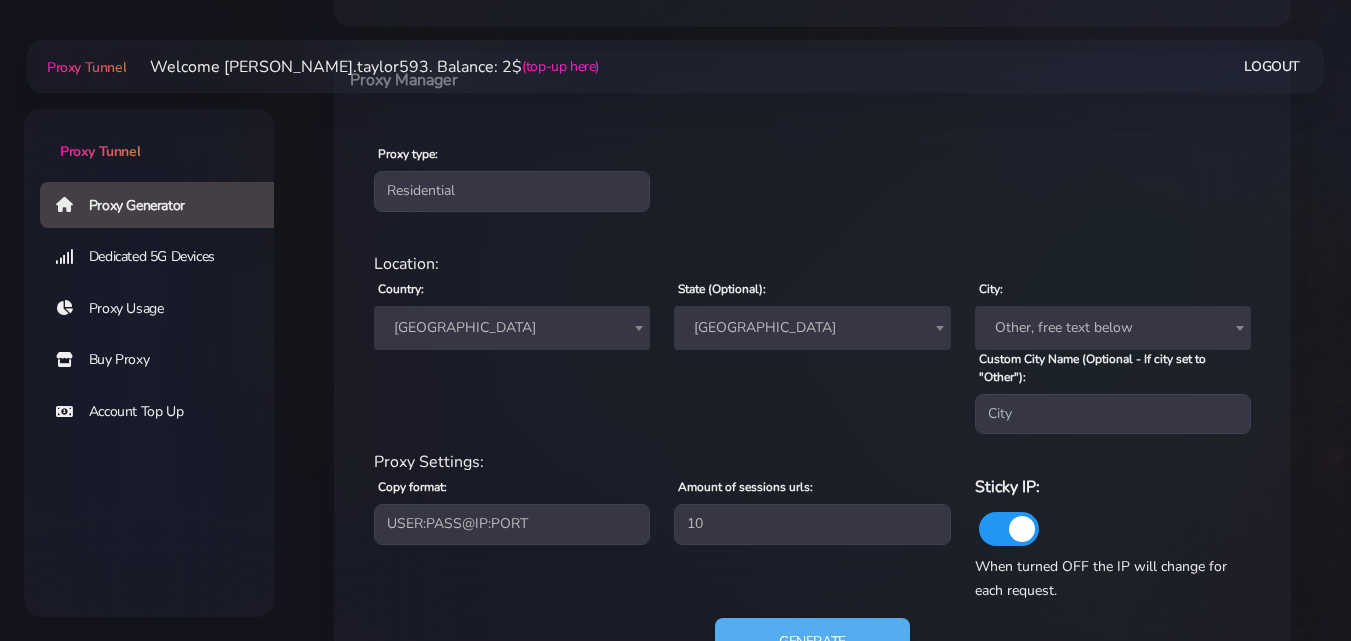 scroll, scrollTop: 769, scrollLeft: 0, axis: vertical 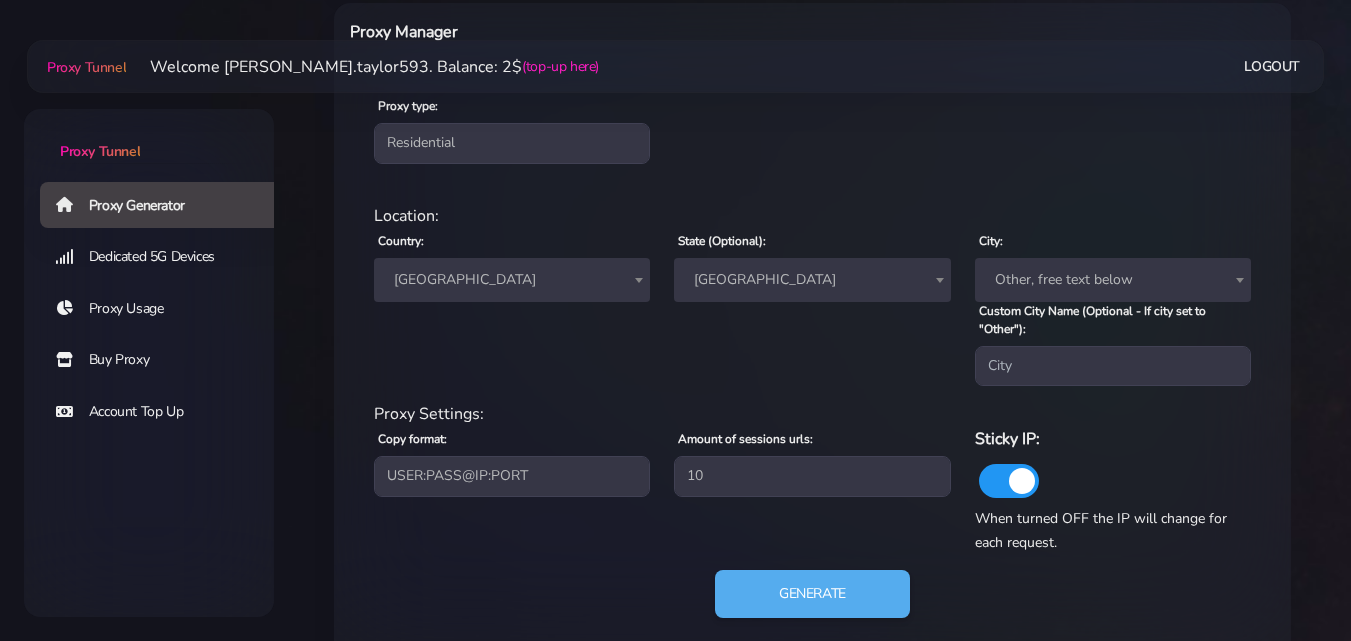 click on "[GEOGRAPHIC_DATA]" at bounding box center [812, 280] 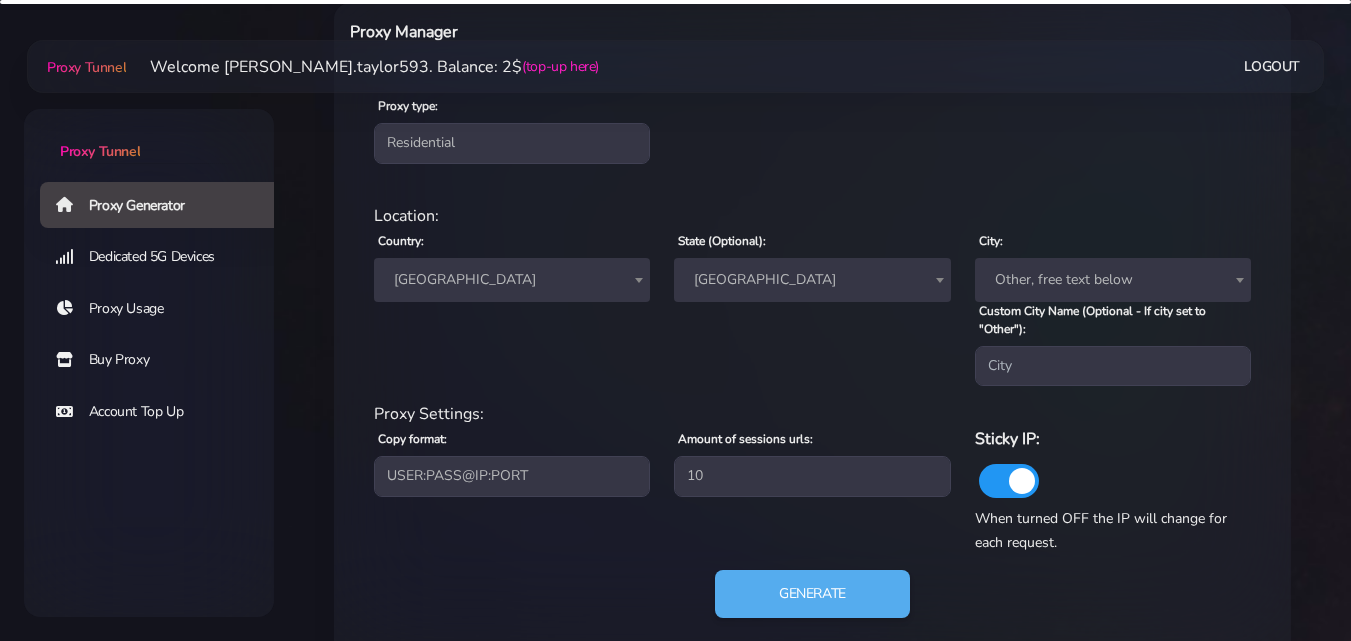 select on "[GEOGRAPHIC_DATA]" 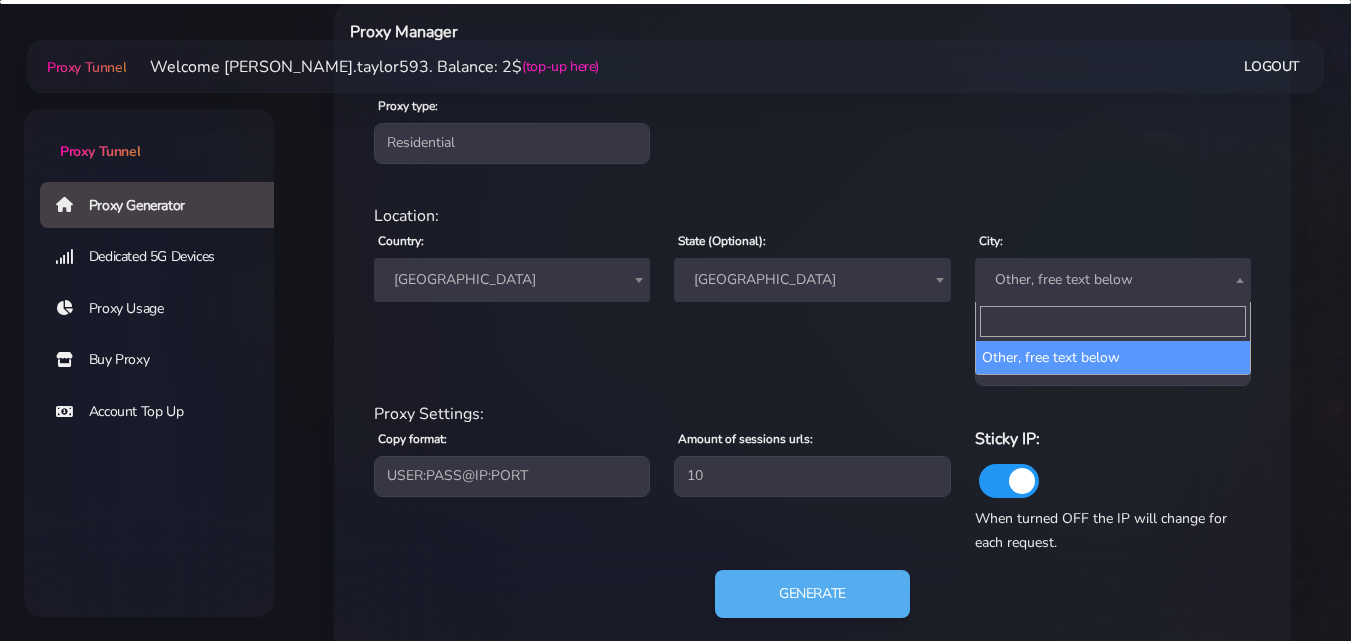 click on "Other, free text below" at bounding box center [1113, 280] 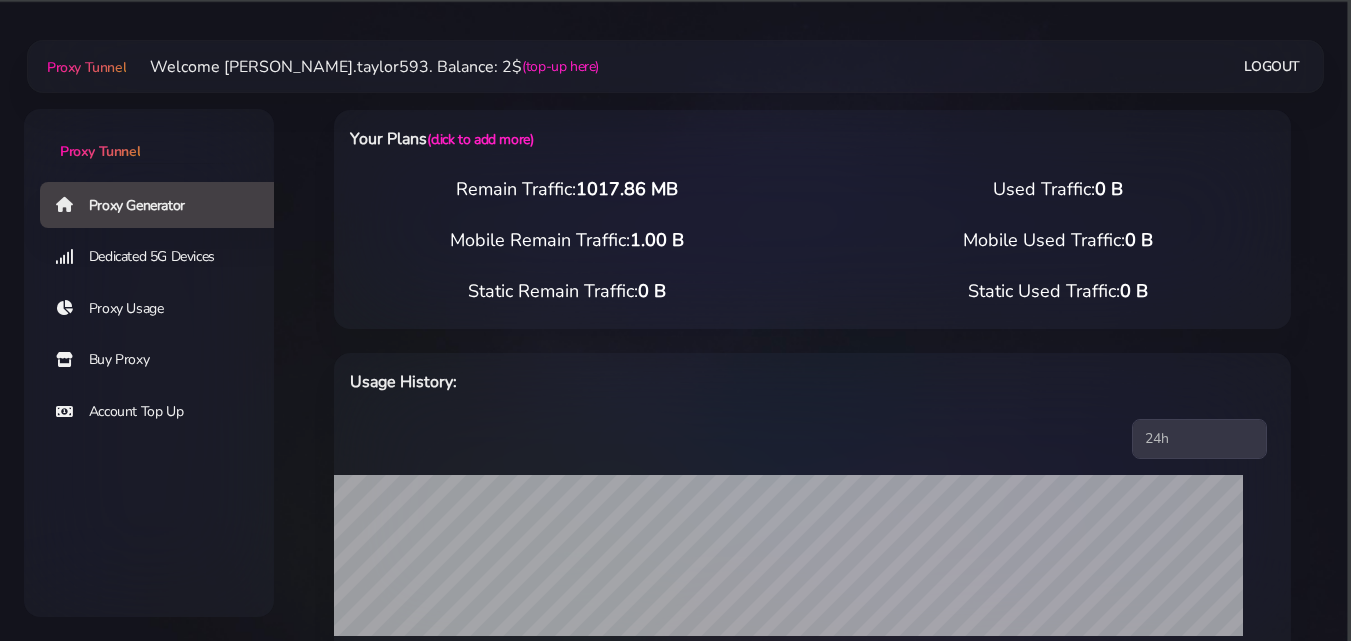 scroll, scrollTop: 769, scrollLeft: 0, axis: vertical 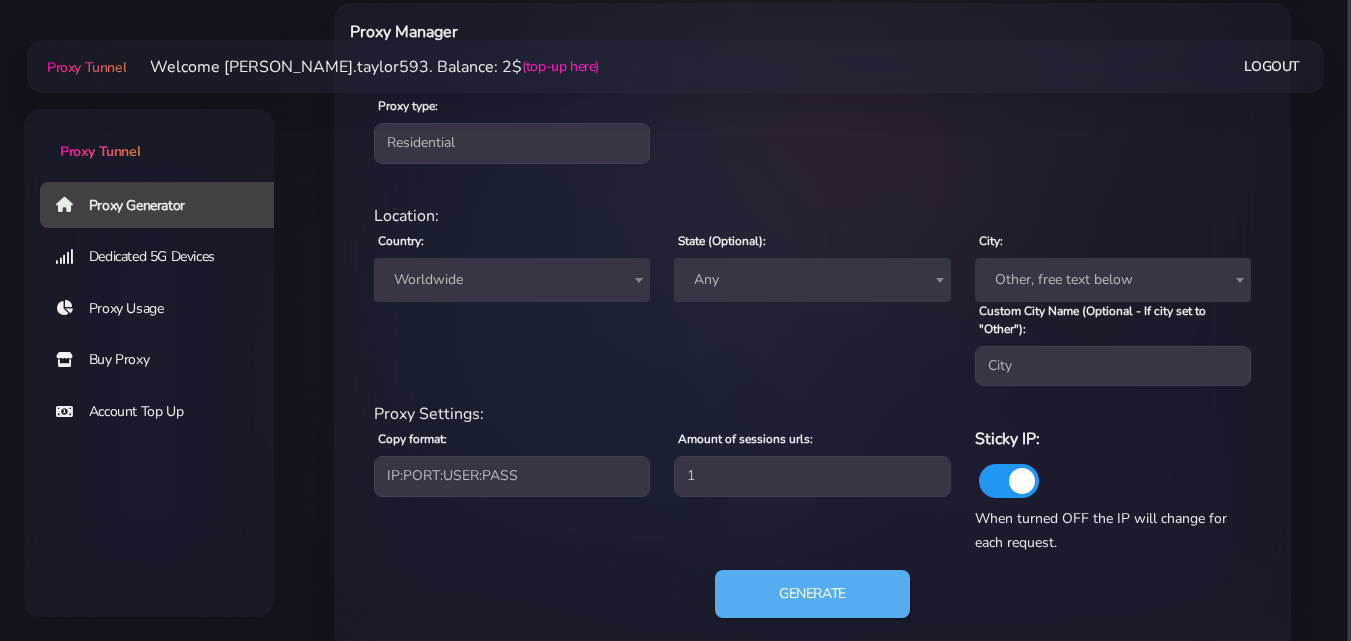 click on "Worldwide" at bounding box center [512, 280] 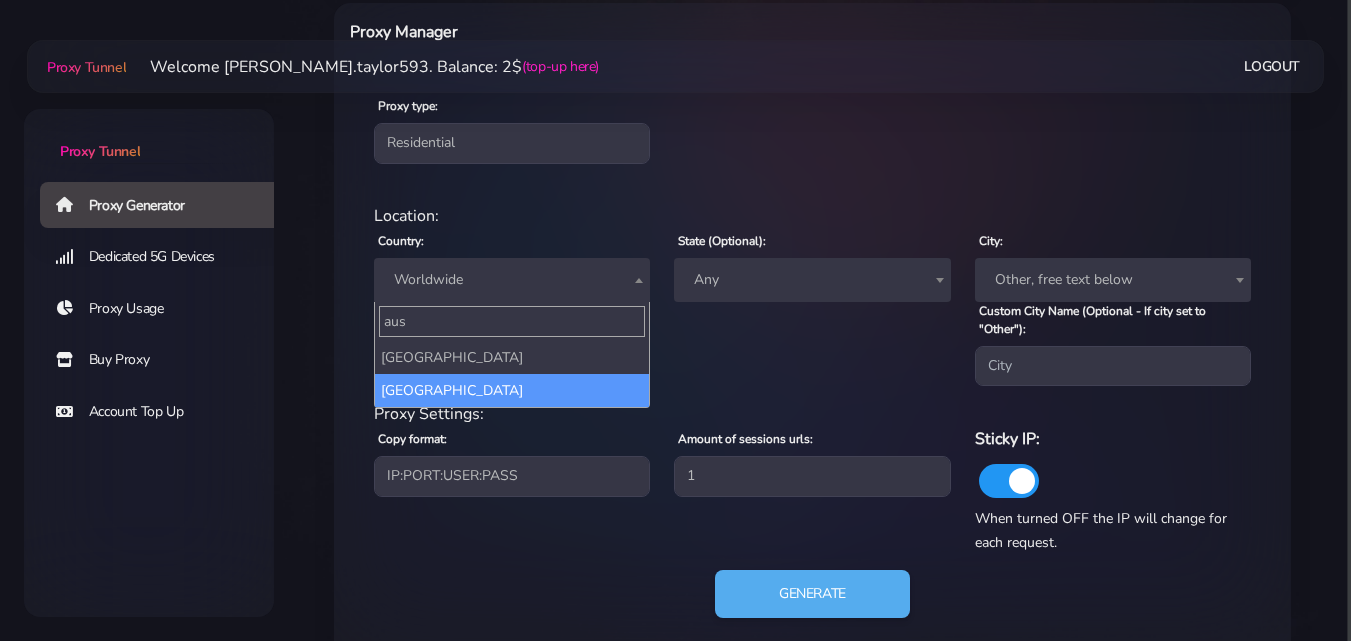 type on "aus" 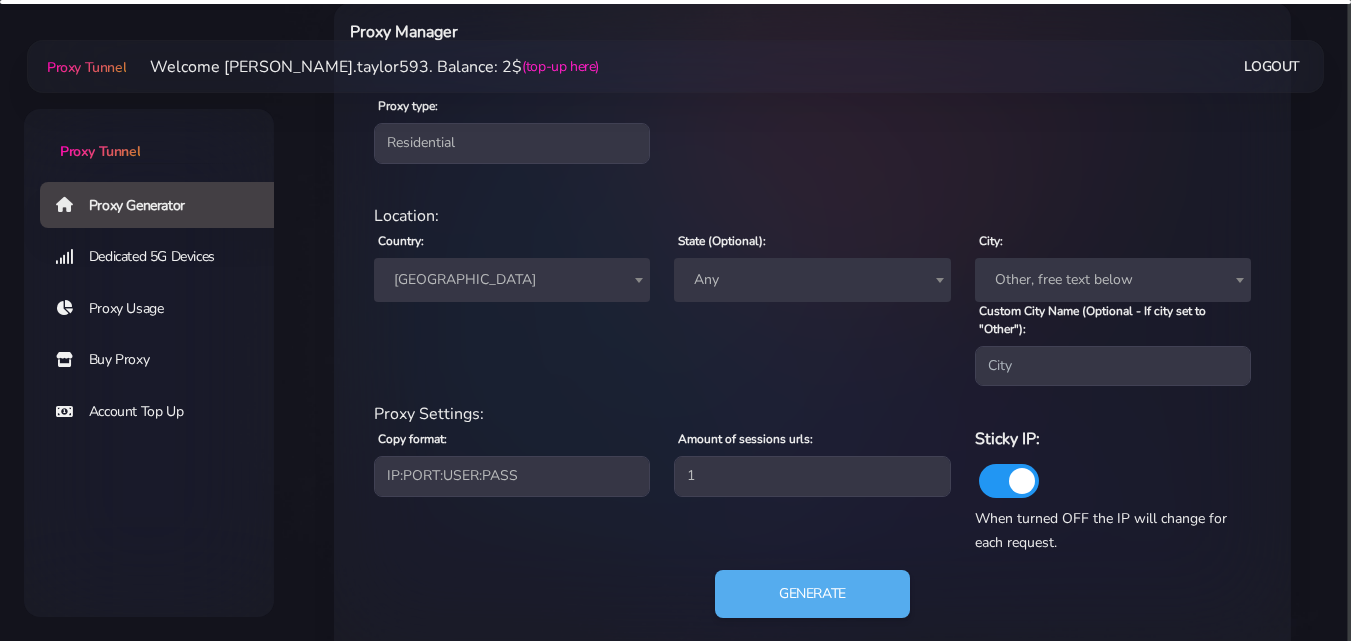 click on "Any" at bounding box center (812, 280) 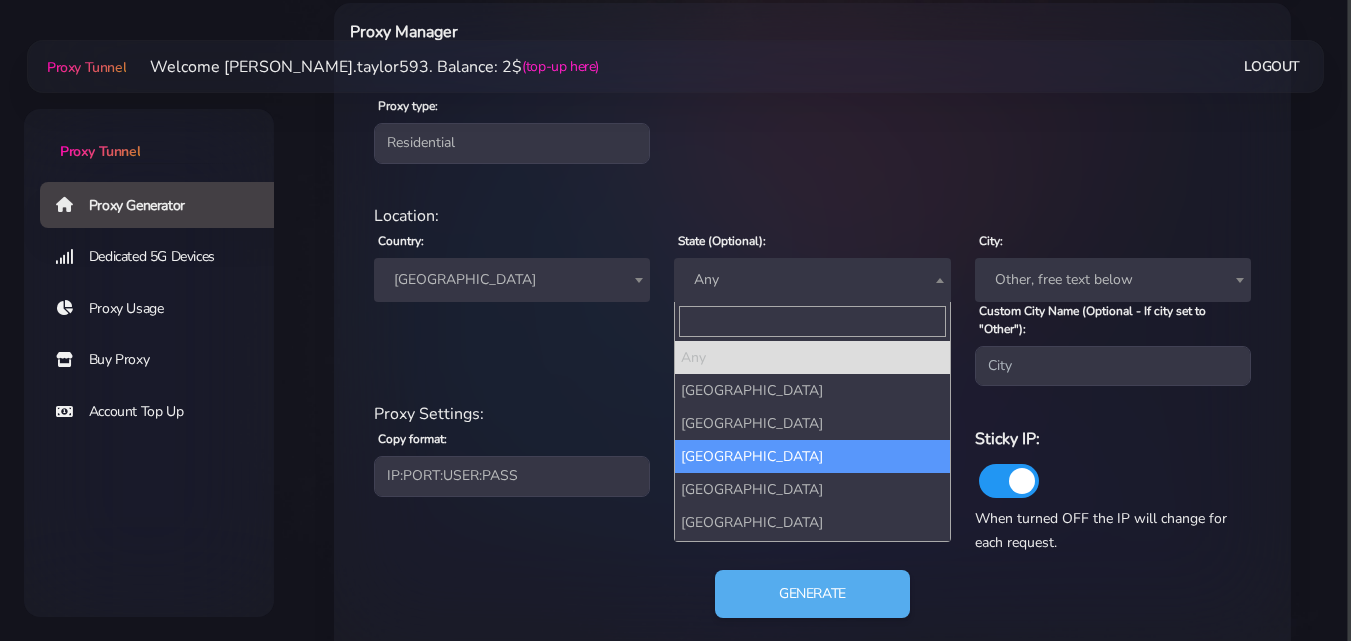 select on "[GEOGRAPHIC_DATA]" 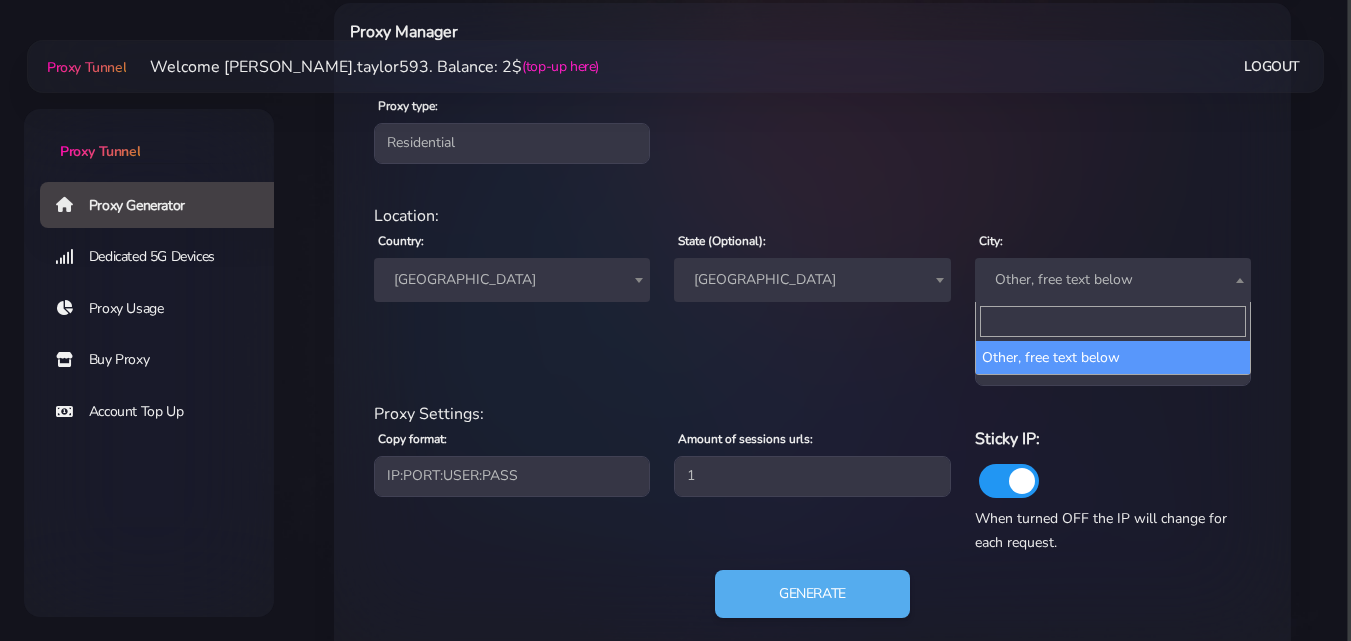 click on "Other, free text below" at bounding box center [1113, 280] 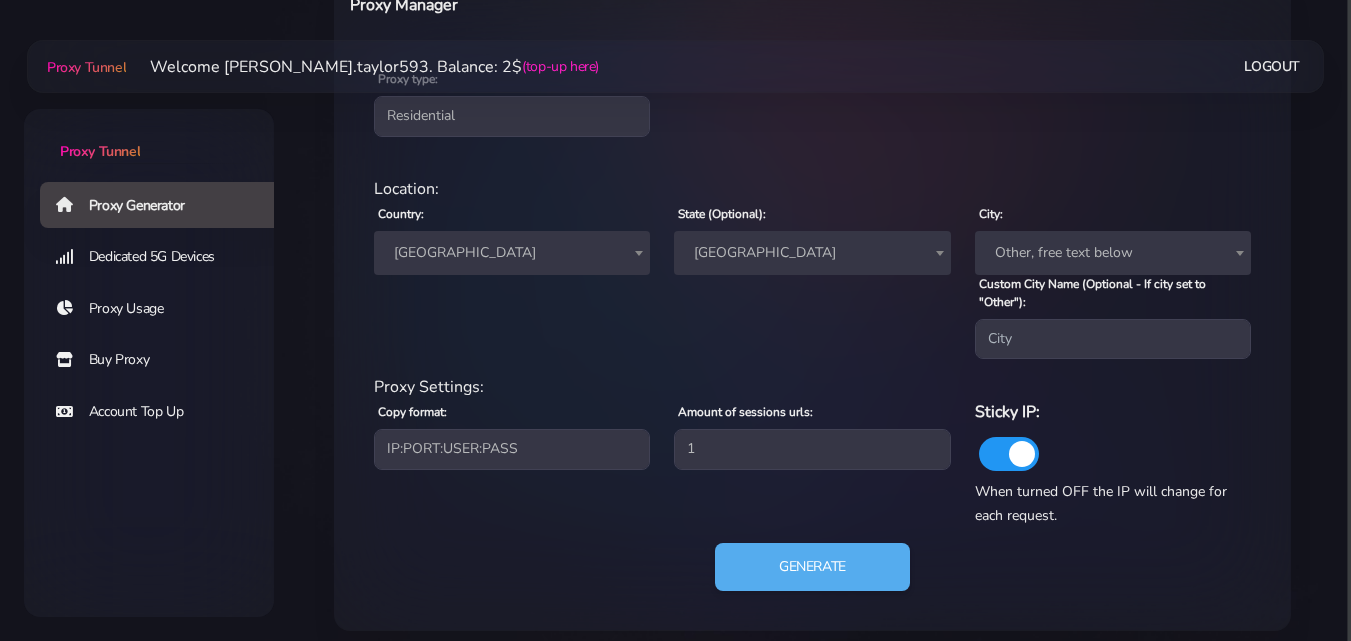 scroll, scrollTop: 810, scrollLeft: 0, axis: vertical 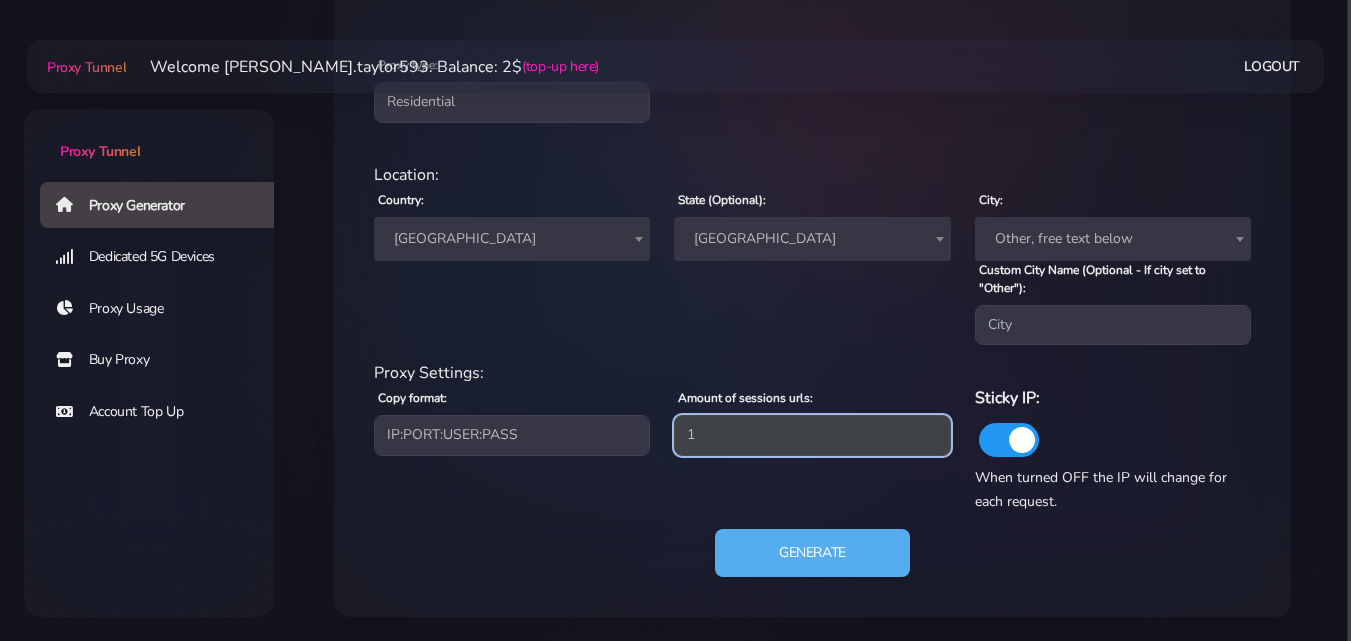 click on "1" at bounding box center (812, 435) 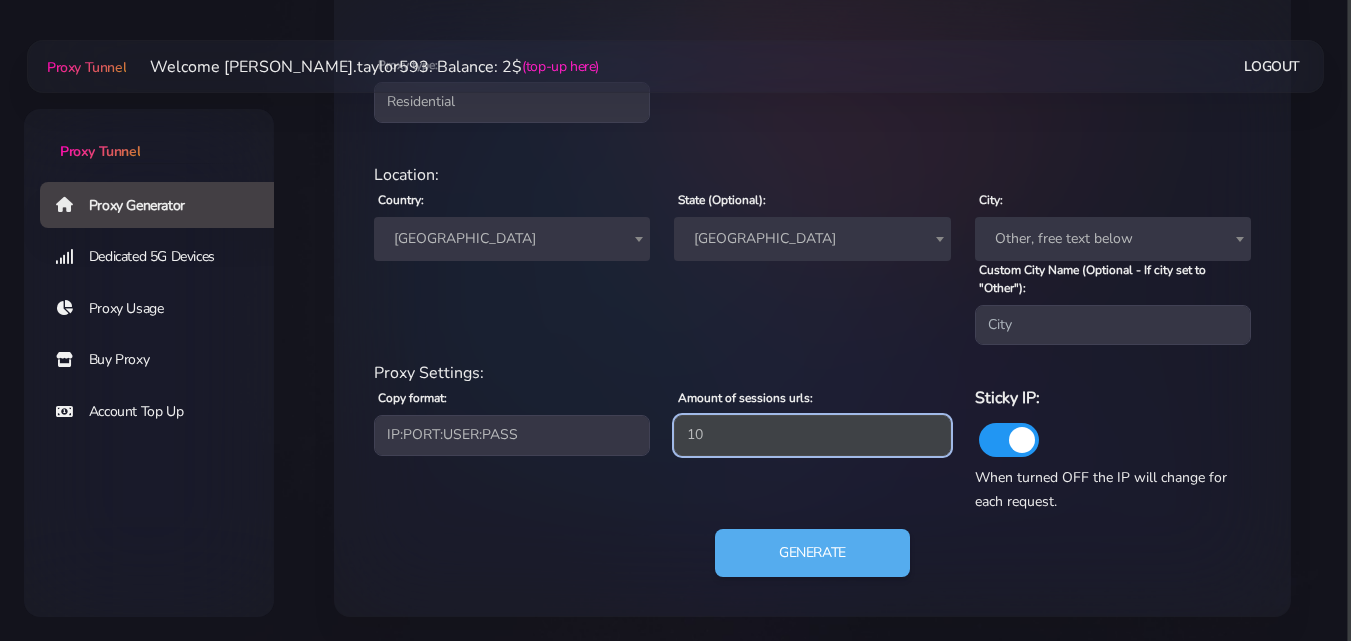type on "10" 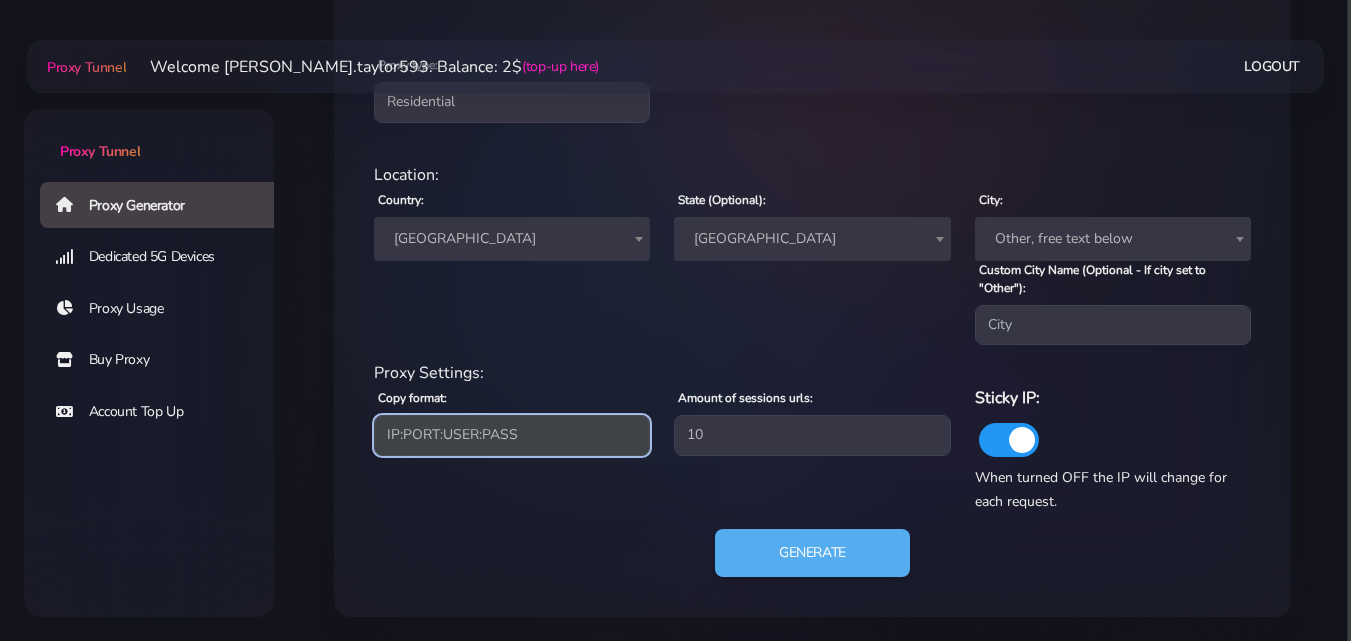 click on "IP:PORT:USER:PASS
USER:PASS@IP:PORT
PORT:IP:USER:[PERSON_NAME]:USER:PORT:IP" at bounding box center (512, 435) 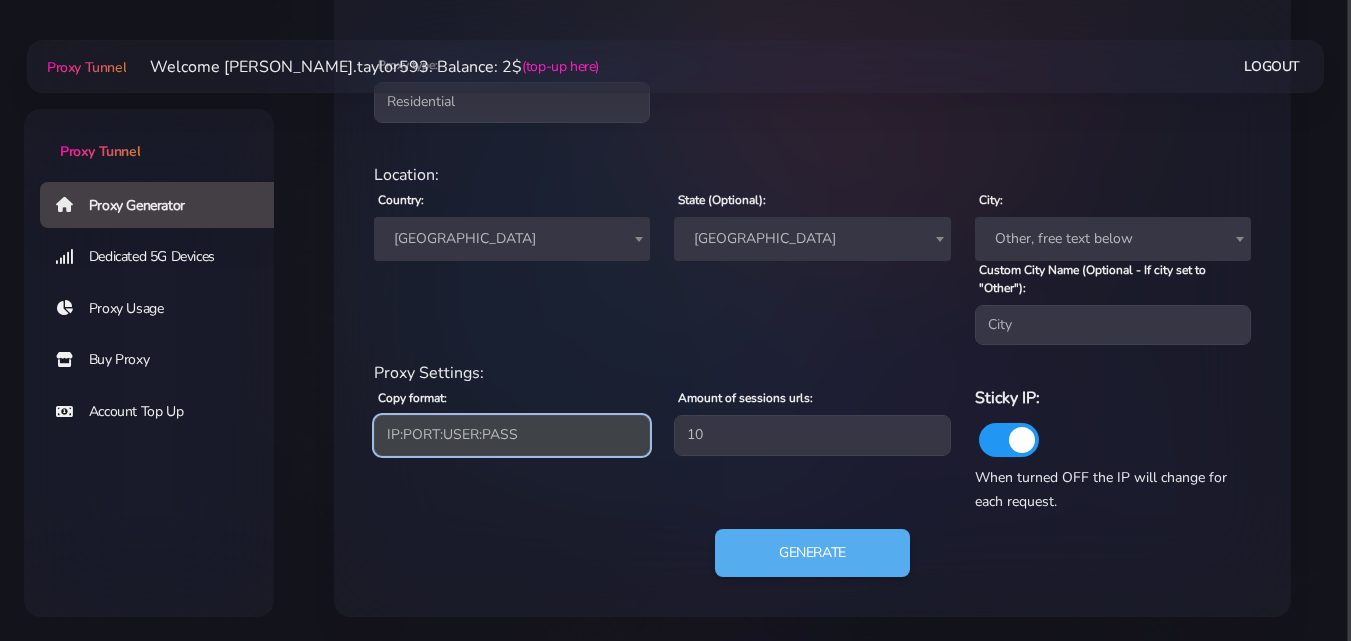 select on "USER:PASS@IP:PORT" 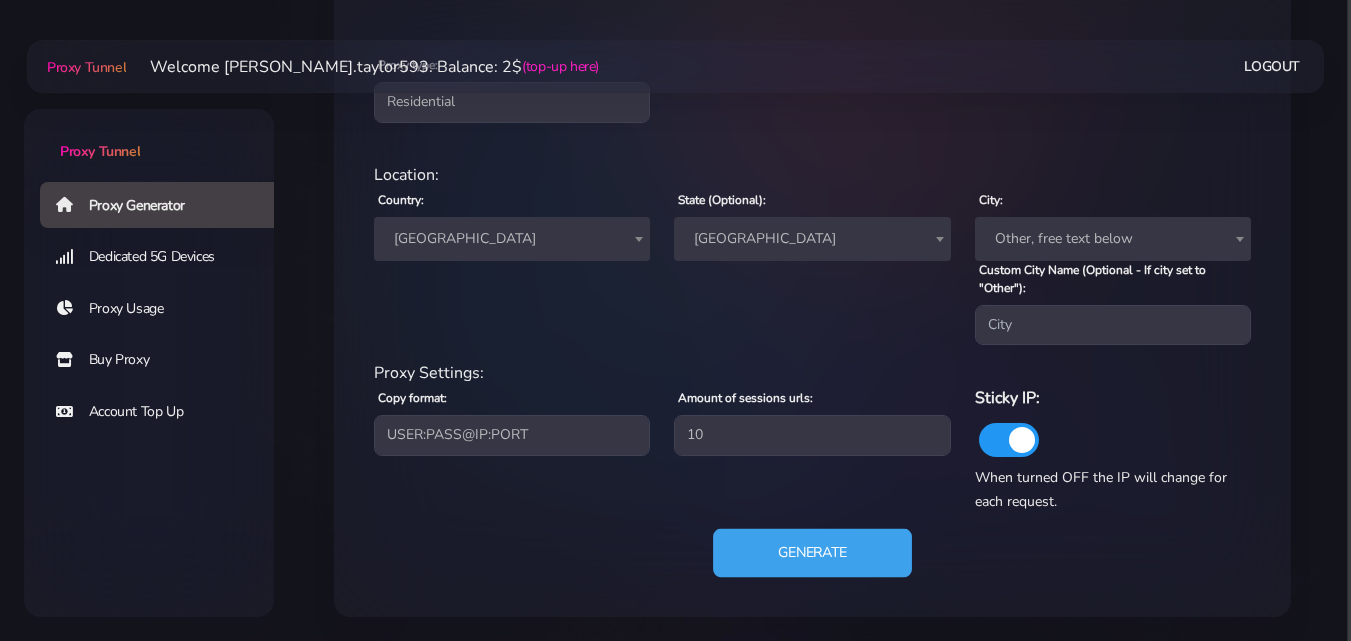 click on "Generate" at bounding box center (812, 553) 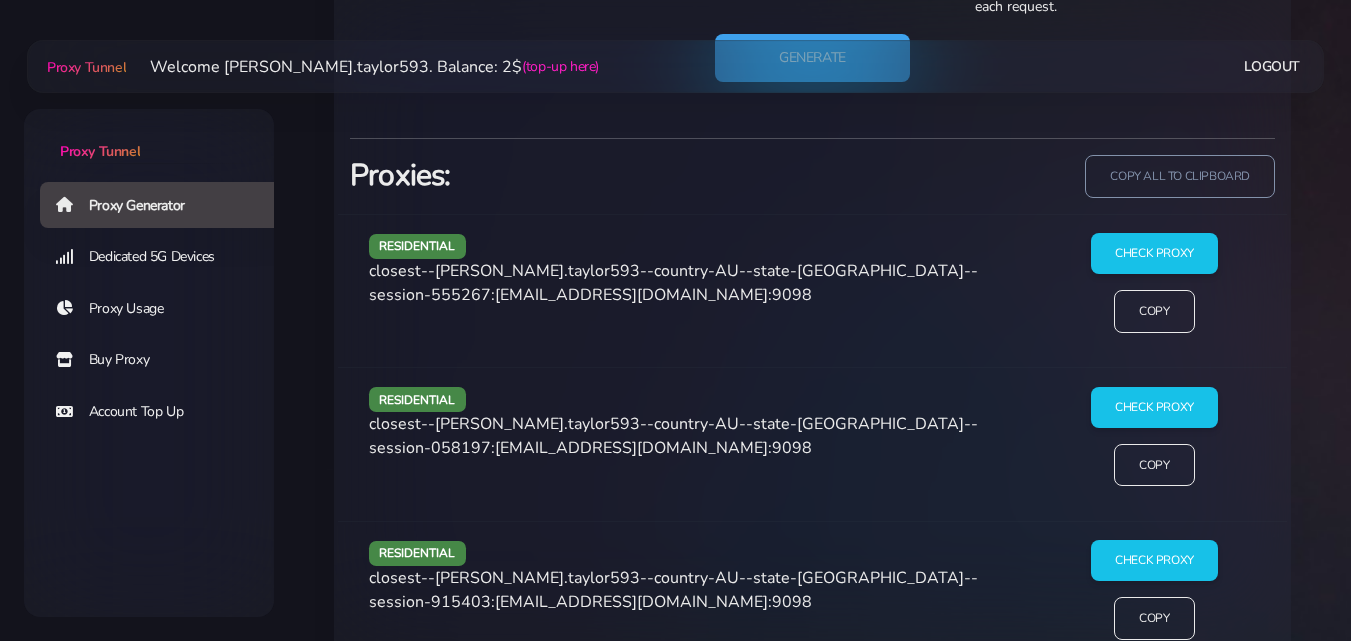 scroll, scrollTop: 1310, scrollLeft: 0, axis: vertical 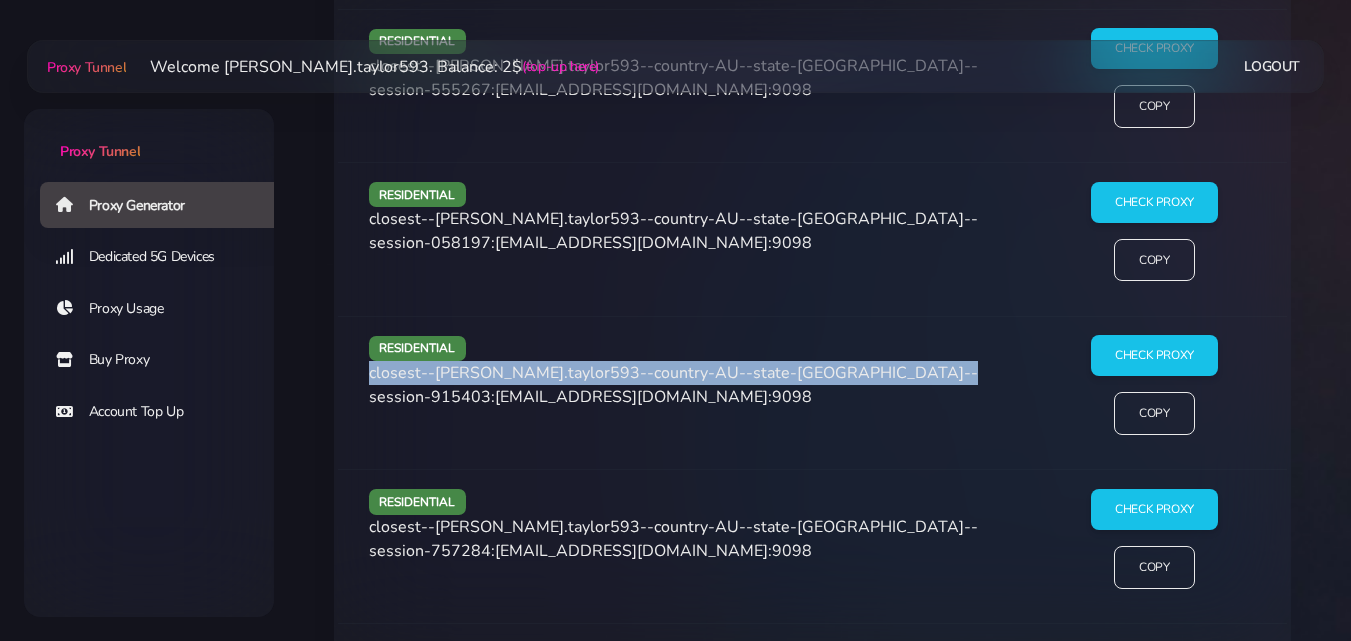 drag, startPoint x: 369, startPoint y: 370, endPoint x: 424, endPoint y: 393, distance: 59.615433 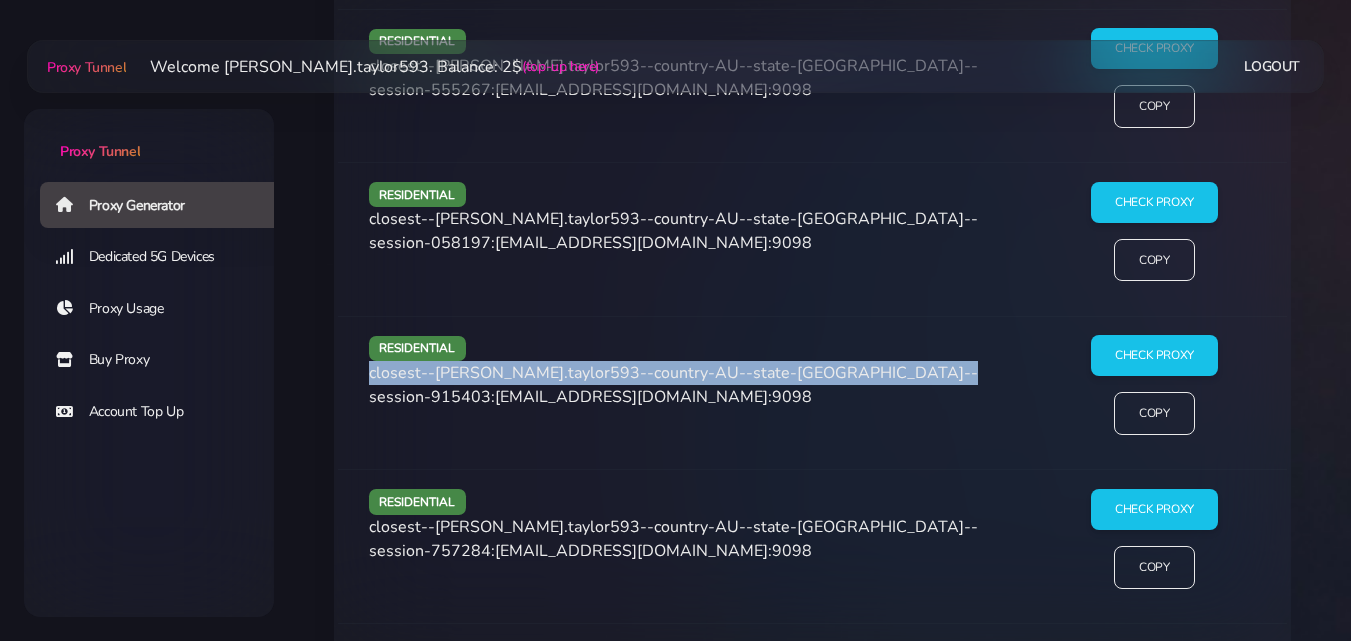 click on "closest--monica.taylor593--country-AU--state-Queensland--session-915403:X5UQSPAyUY@agg.proxytunnel.io:9098" at bounding box center (673, 385) 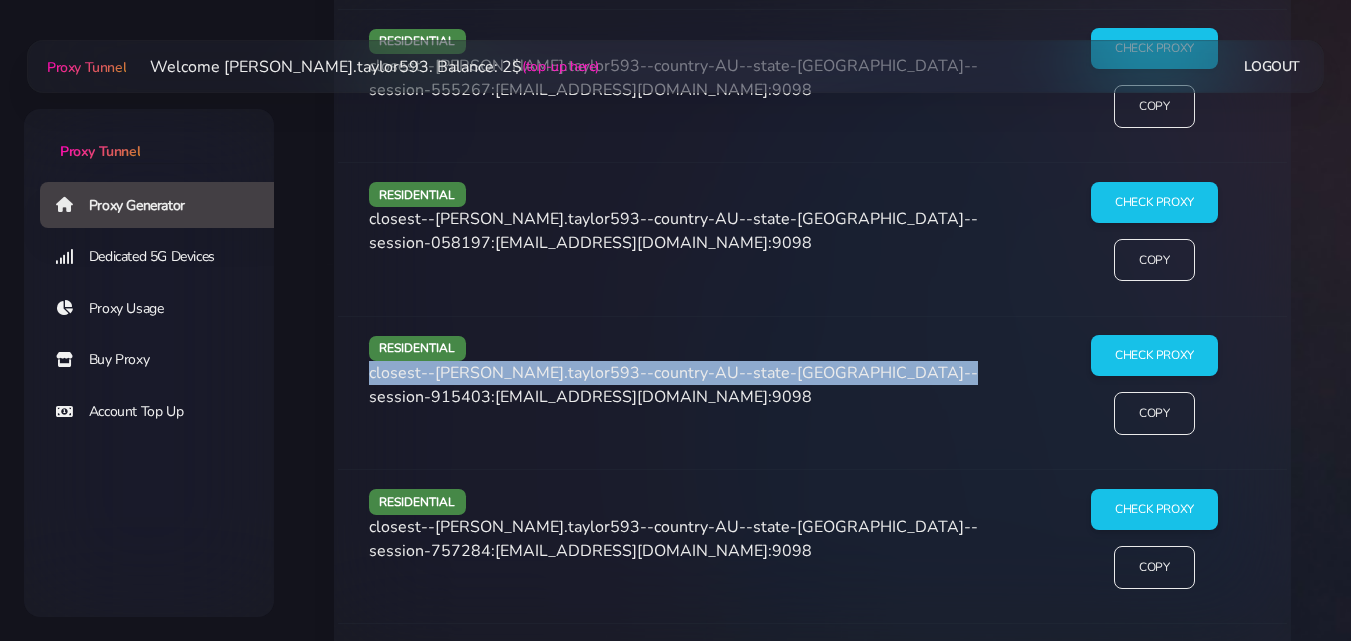 copy on "closest--monica.taylor593--country-AU--state-Queensland--session-915403" 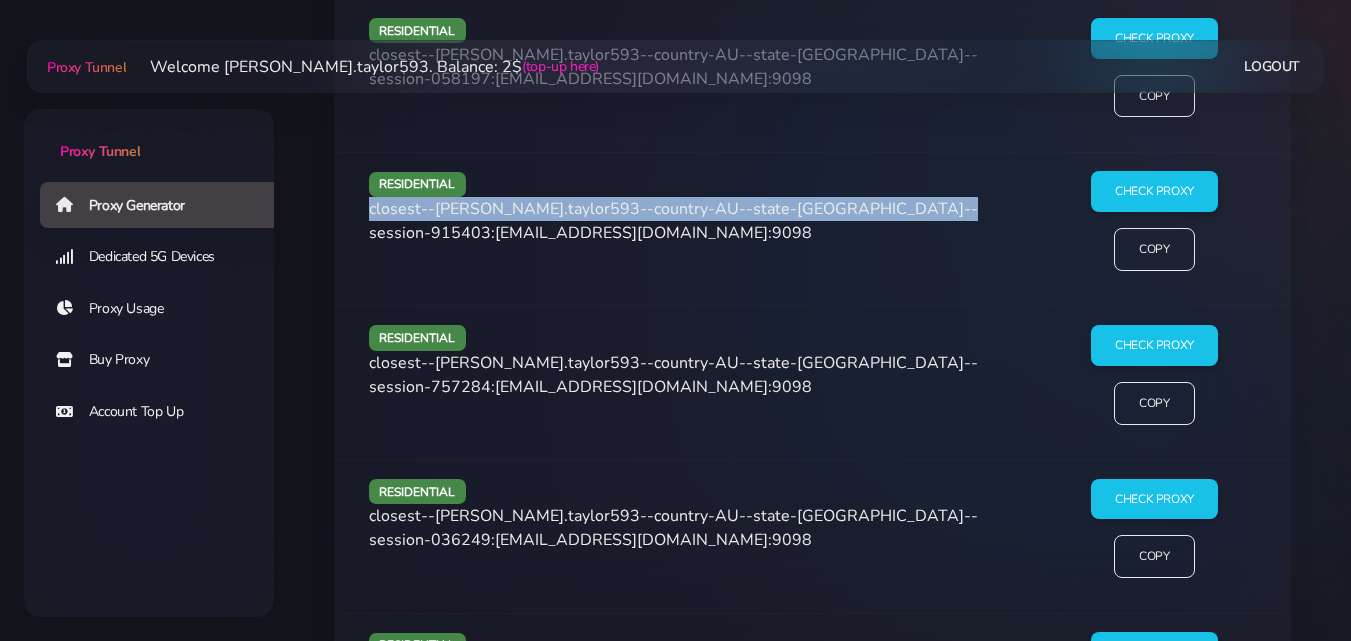 scroll, scrollTop: 1710, scrollLeft: 0, axis: vertical 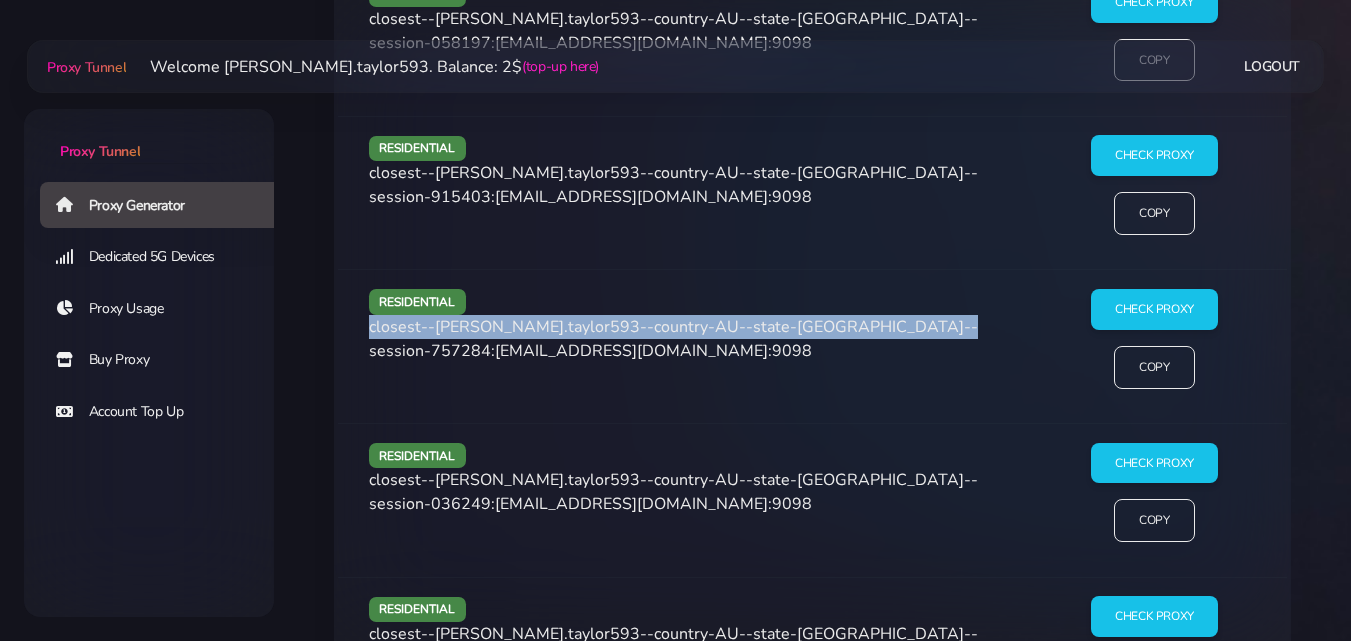 drag, startPoint x: 371, startPoint y: 328, endPoint x: 426, endPoint y: 349, distance: 58.872746 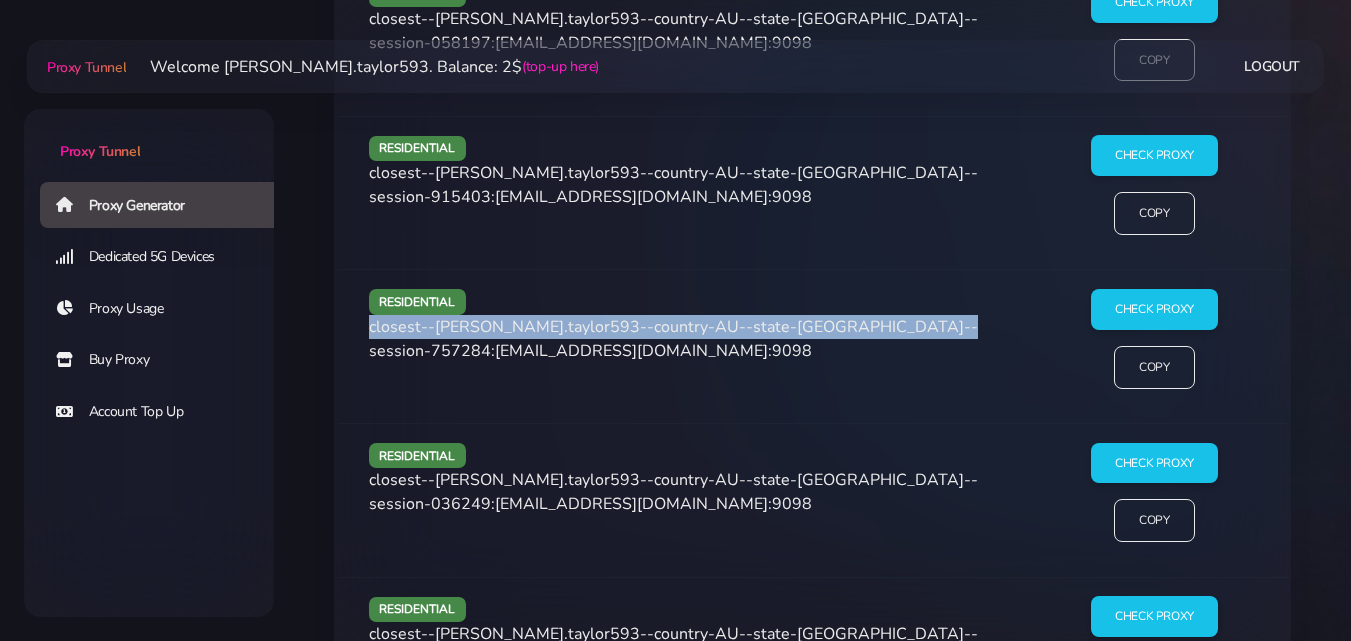click on "closest--monica.taylor593--country-AU--state-Queensland--session-757284:X5UQSPAyUY@agg.proxytunnel.io:9098" at bounding box center [673, 339] 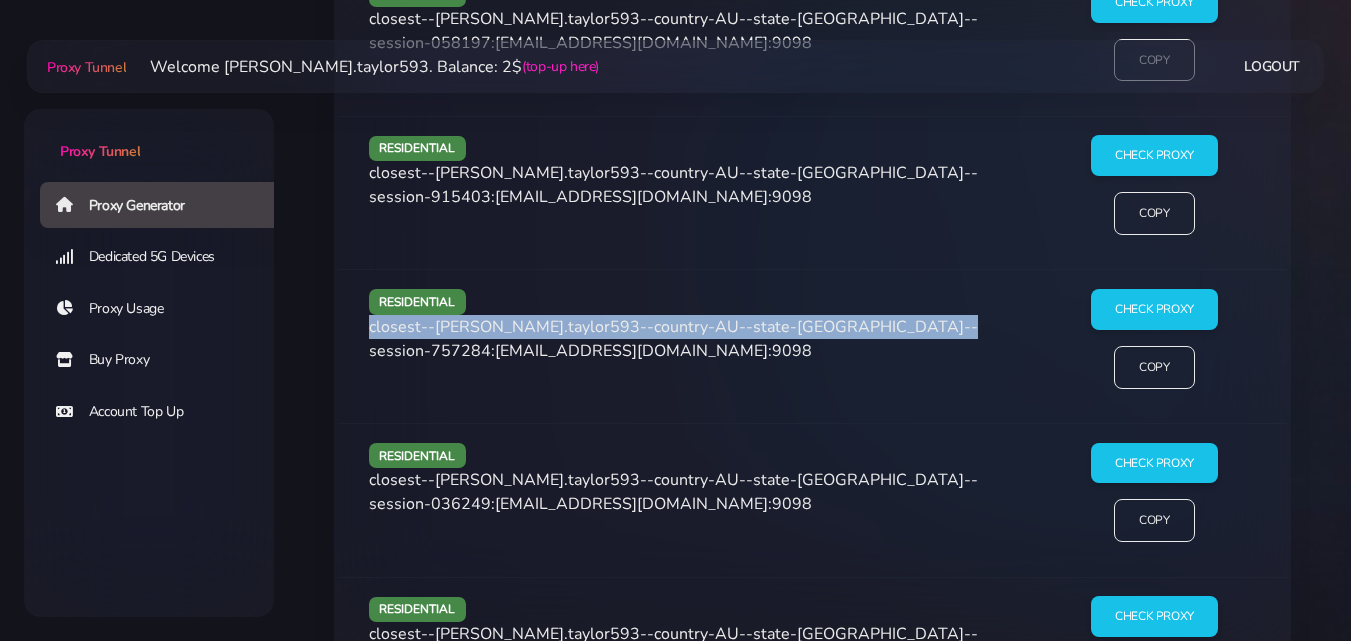 copy on "closest--monica.taylor593--country-AU--state-Queensland--session-757284" 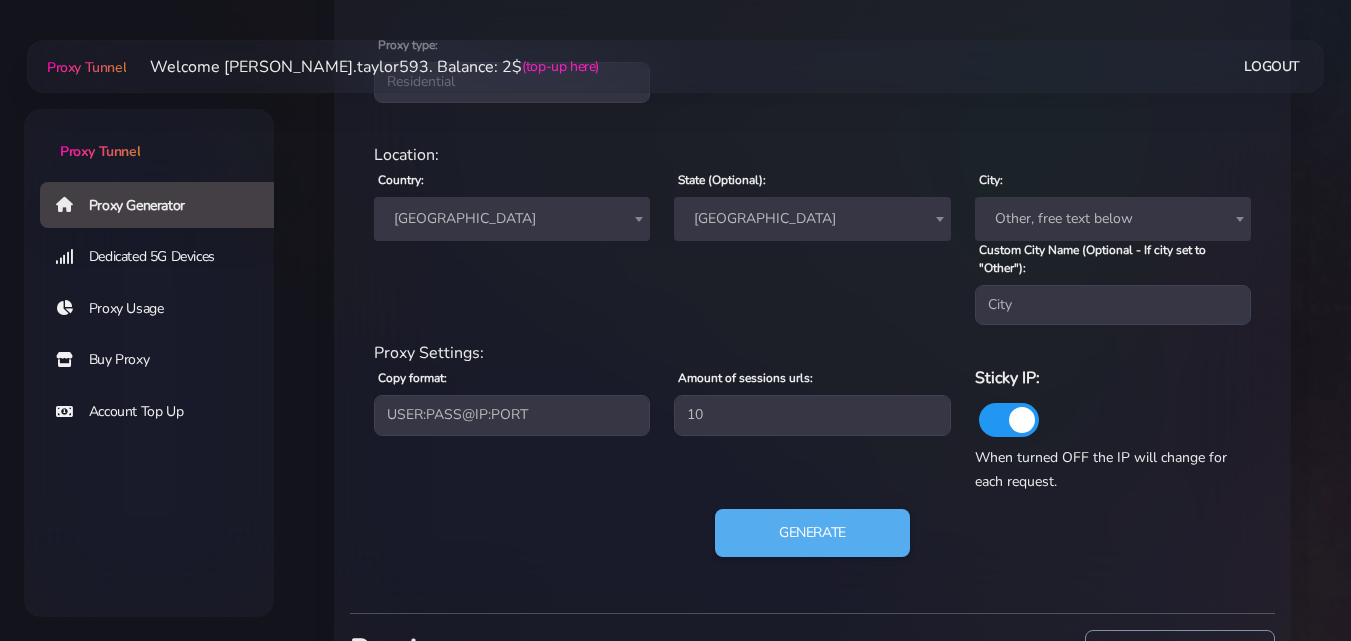 scroll, scrollTop: 810, scrollLeft: 0, axis: vertical 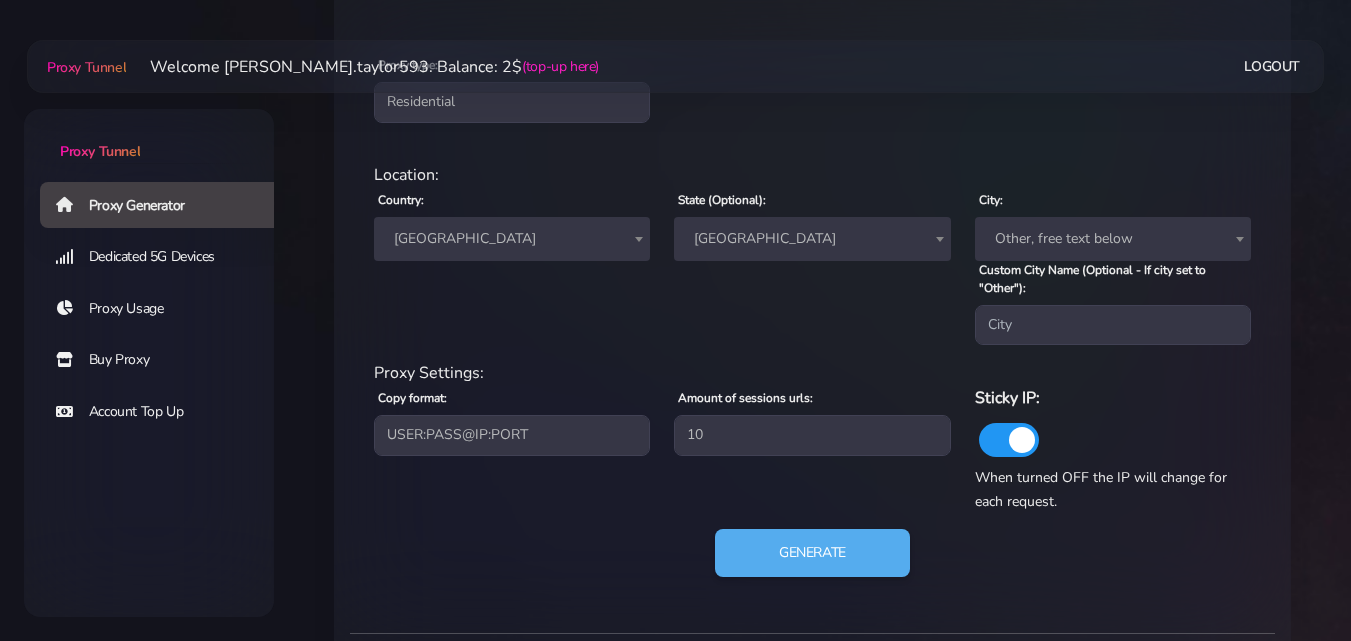 click on "[GEOGRAPHIC_DATA]" at bounding box center (512, 239) 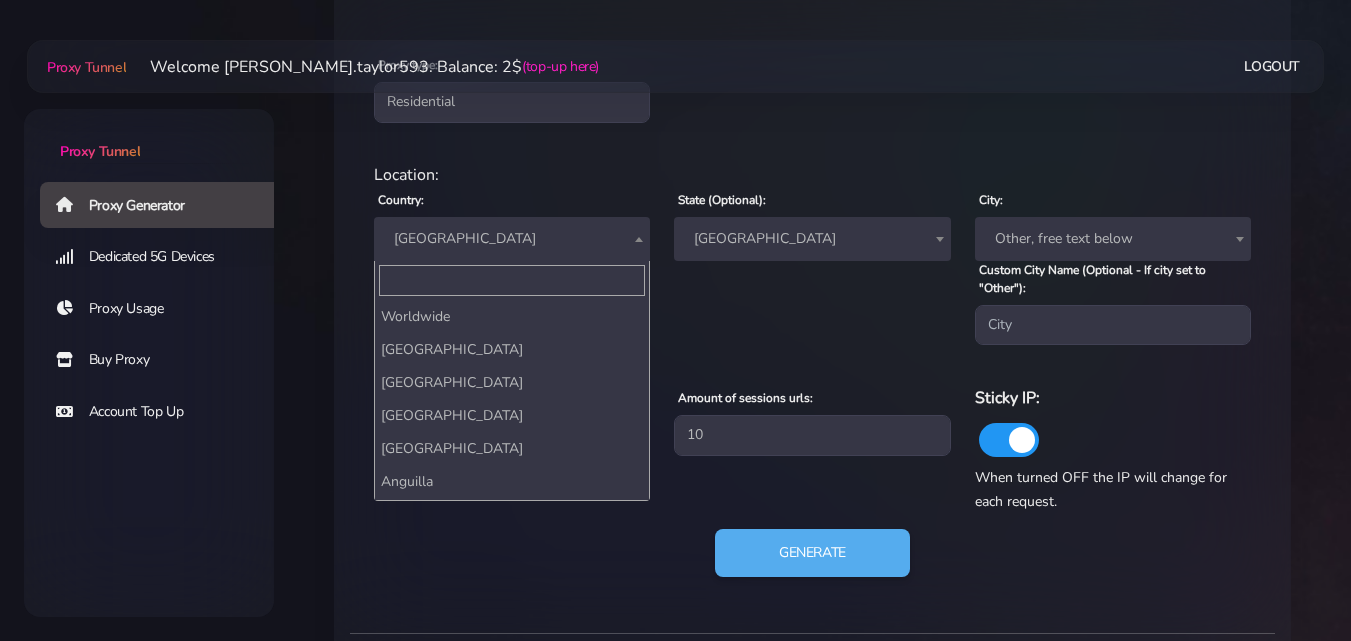 scroll, scrollTop: 396, scrollLeft: 0, axis: vertical 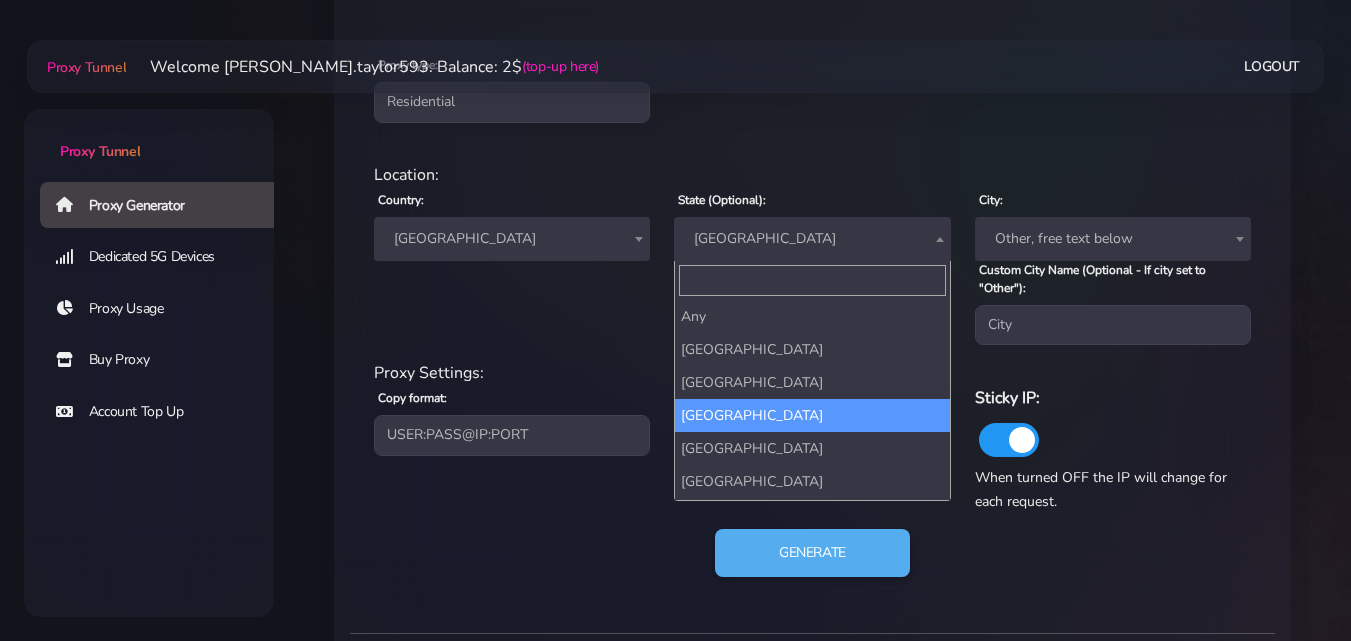 click on "[GEOGRAPHIC_DATA]" at bounding box center (812, 239) 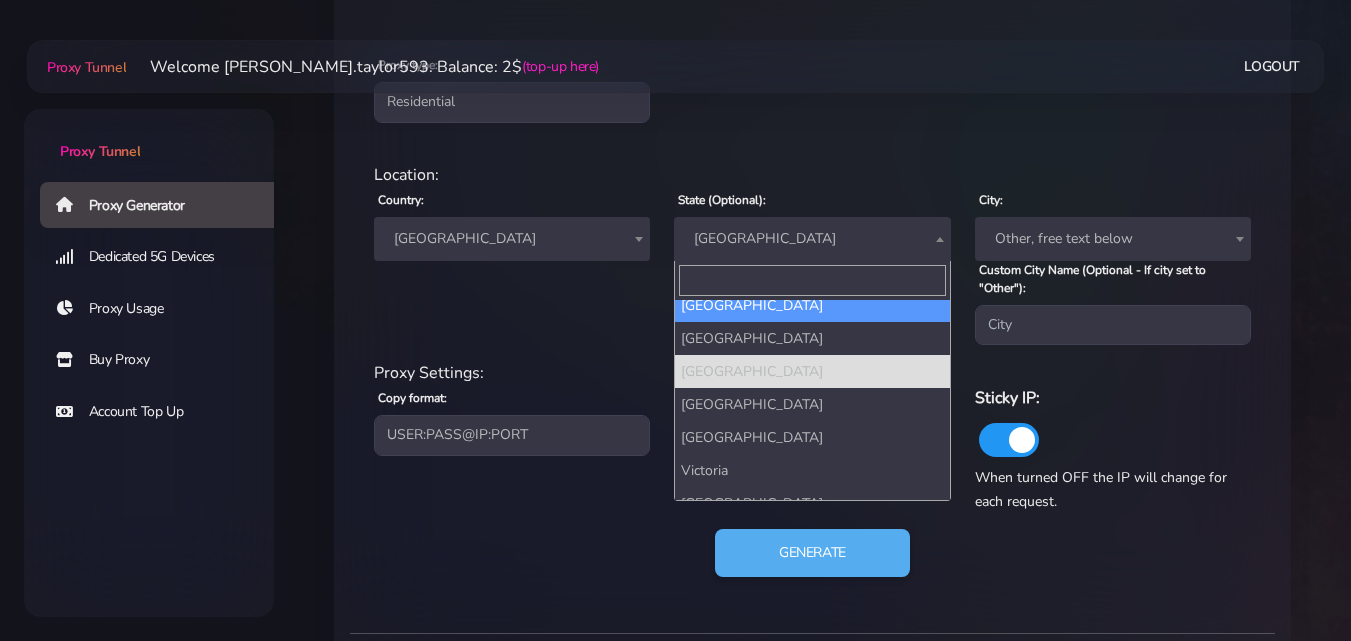 scroll, scrollTop: 64, scrollLeft: 0, axis: vertical 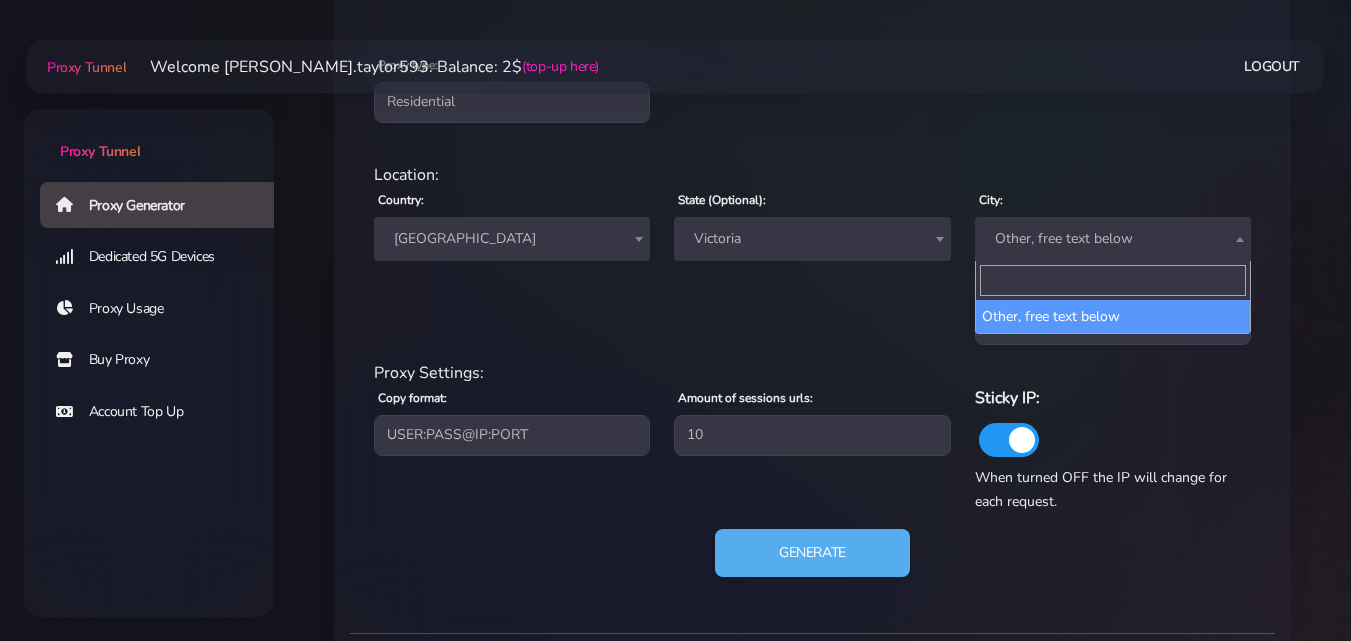 click on "Other, free text below" at bounding box center (1113, 239) 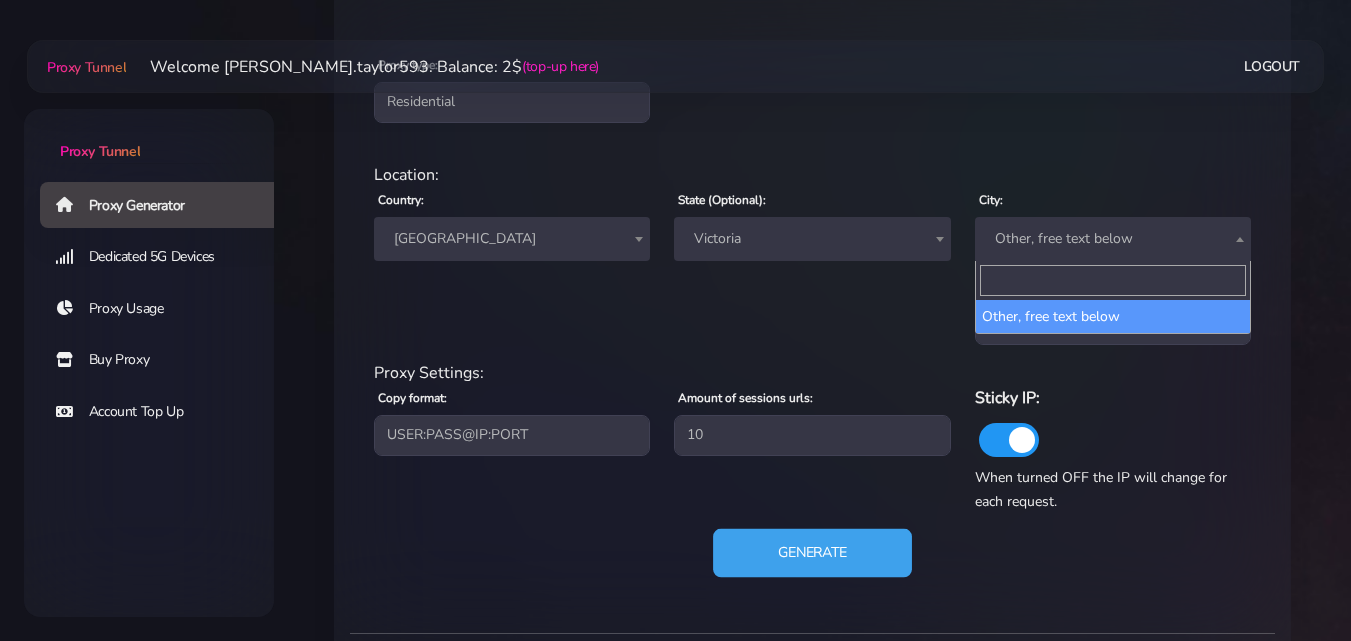 click on "Generate" at bounding box center (812, 553) 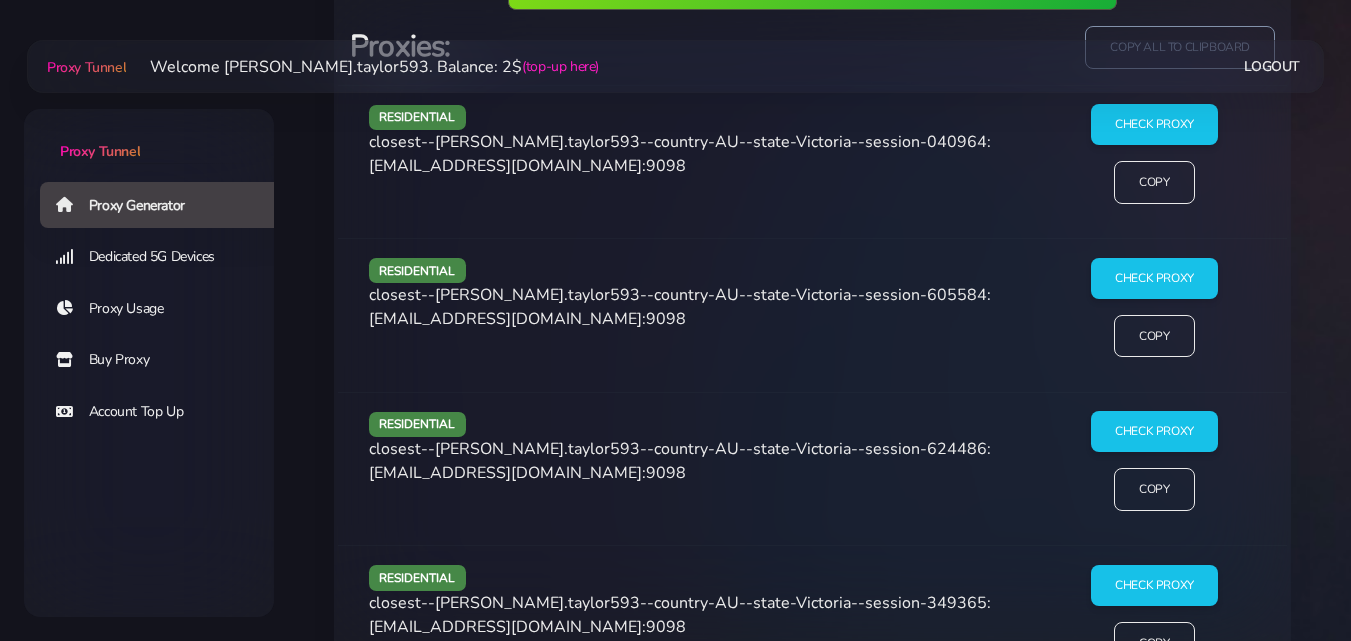 scroll, scrollTop: 1510, scrollLeft: 0, axis: vertical 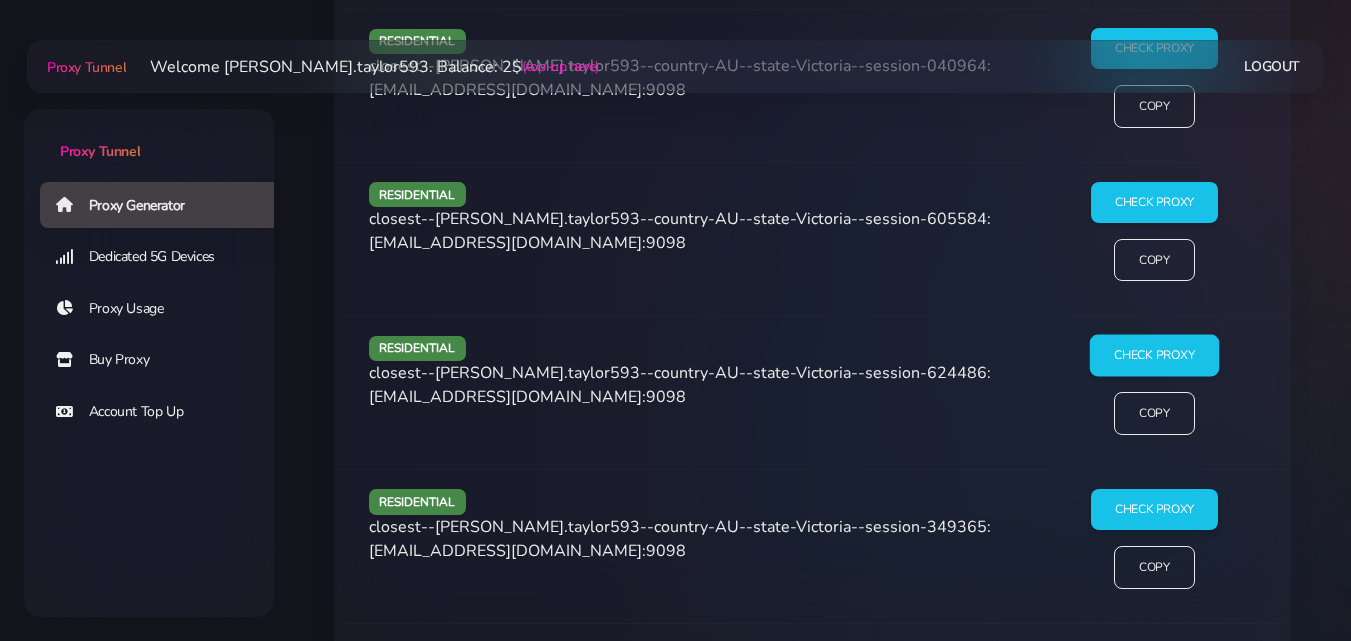 click on "Check Proxy" at bounding box center (1154, 356) 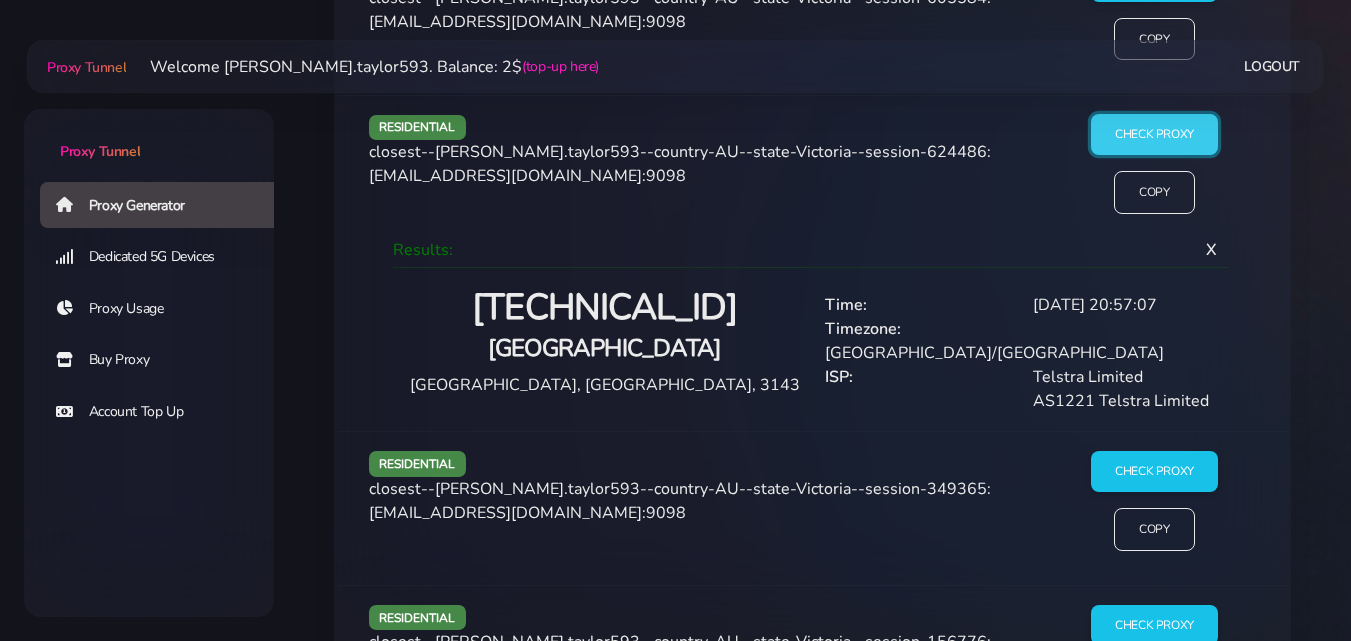 scroll, scrollTop: 1810, scrollLeft: 0, axis: vertical 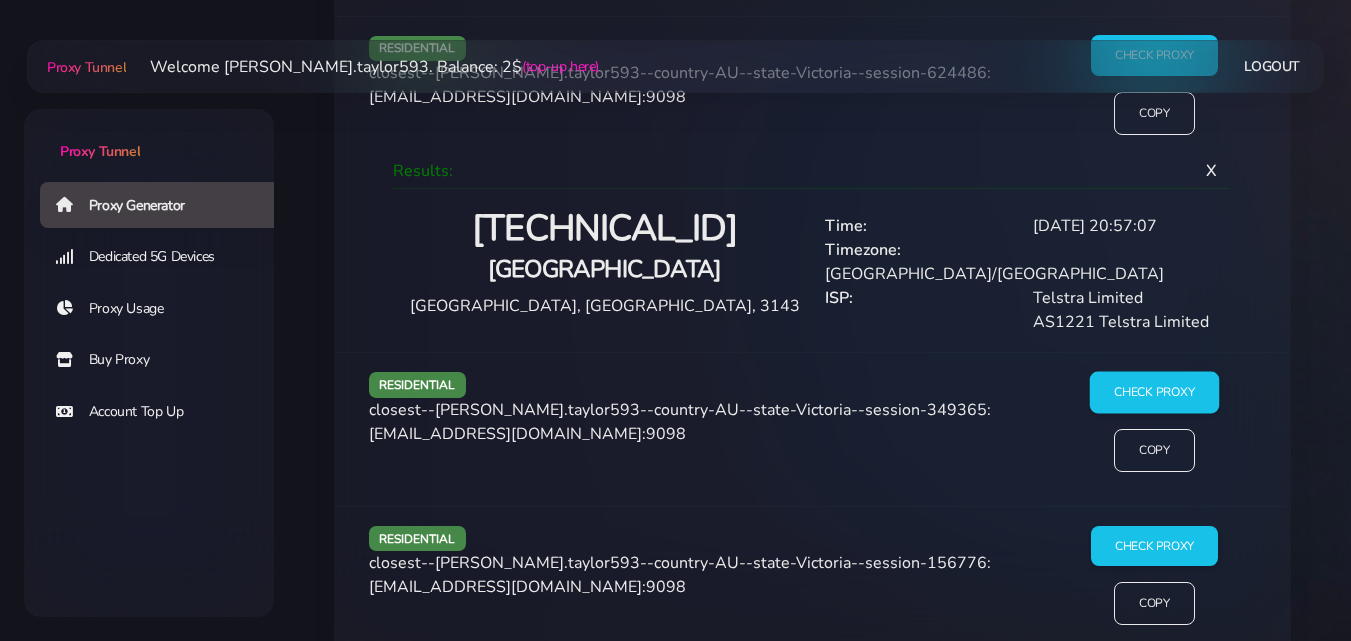 click on "Check Proxy" at bounding box center (1154, 393) 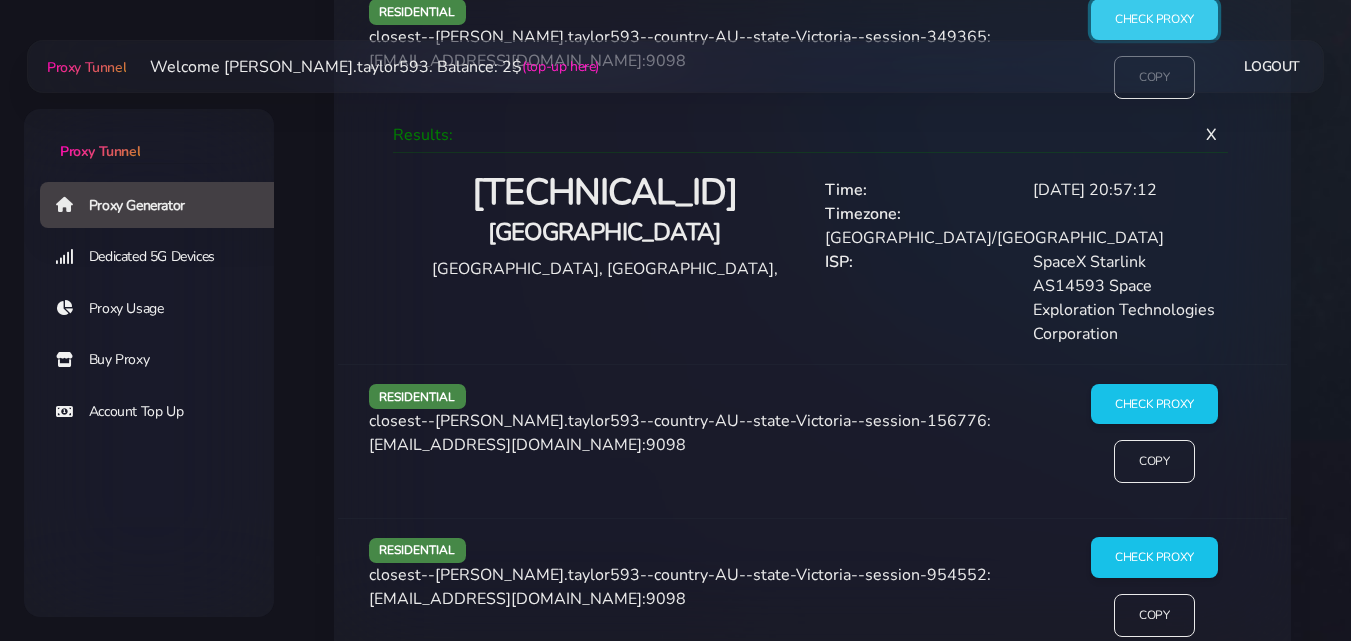 scroll, scrollTop: 2210, scrollLeft: 0, axis: vertical 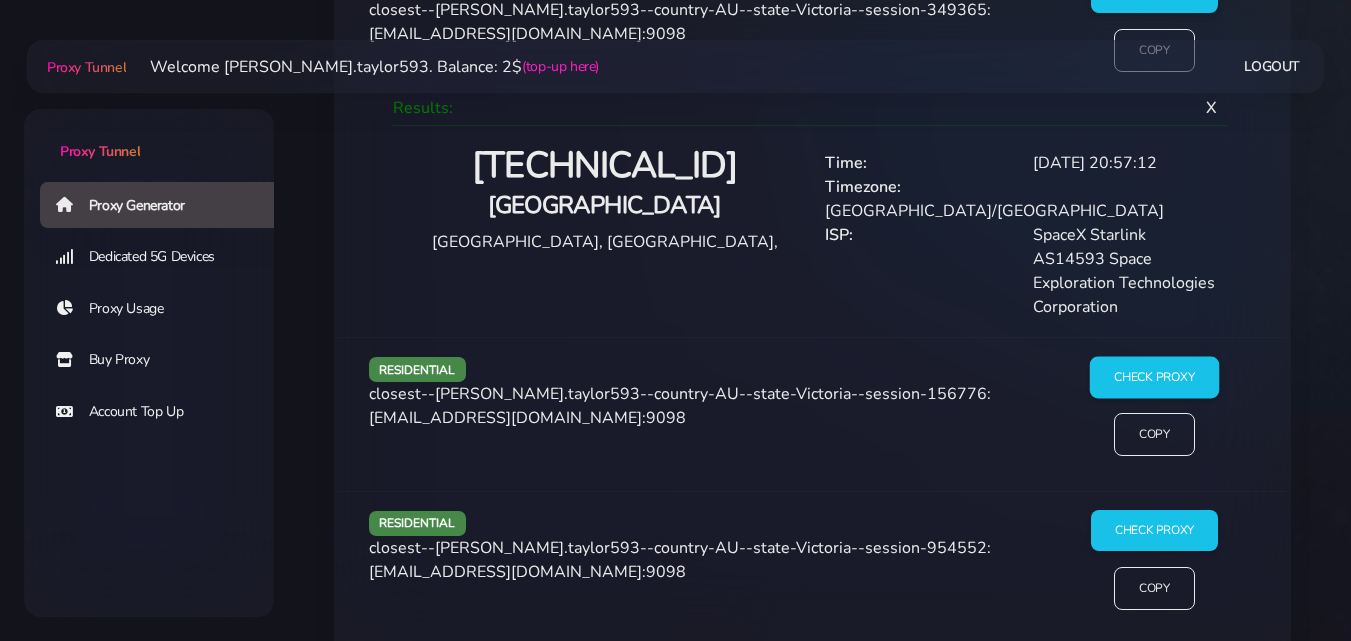 click on "Check Proxy" at bounding box center (1154, 377) 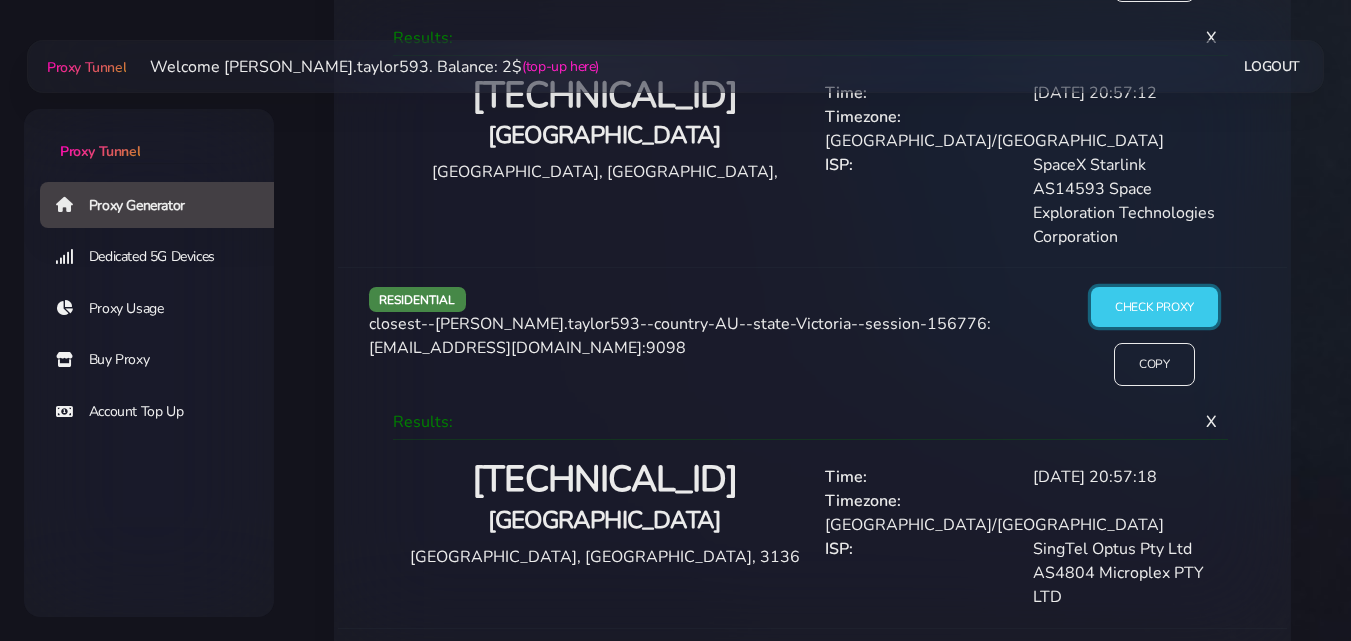 scroll, scrollTop: 2310, scrollLeft: 0, axis: vertical 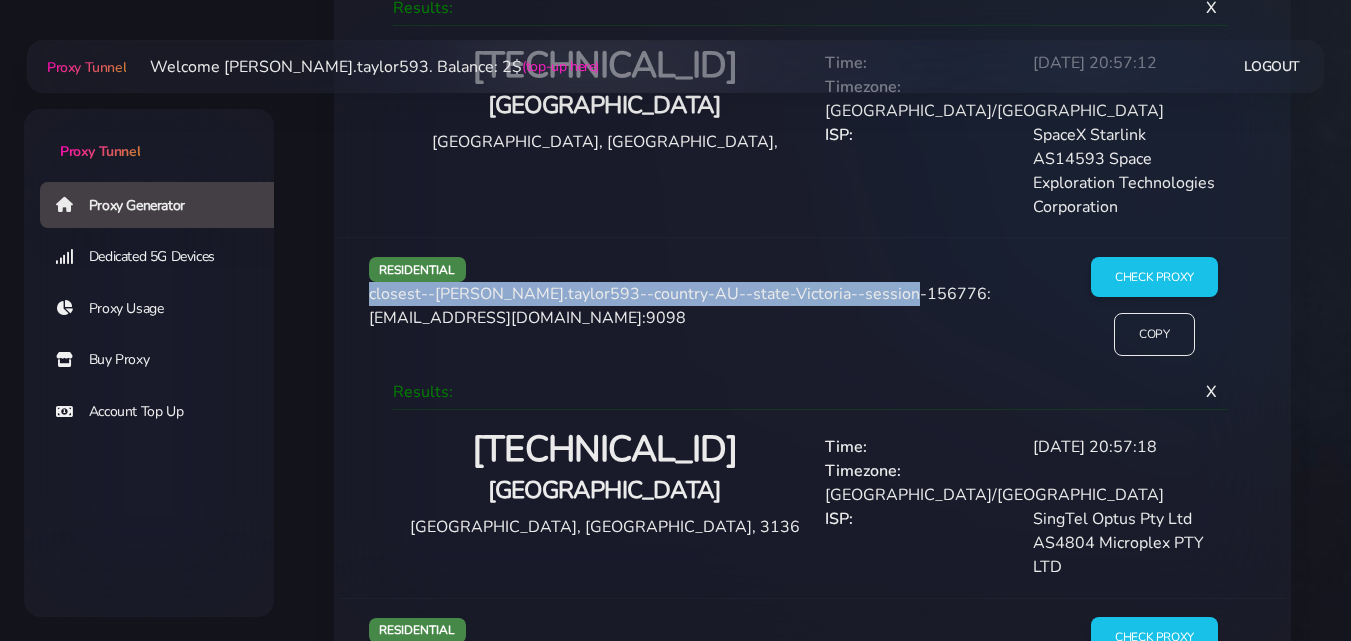 drag, startPoint x: 369, startPoint y: 254, endPoint x: 423, endPoint y: 274, distance: 57.58472 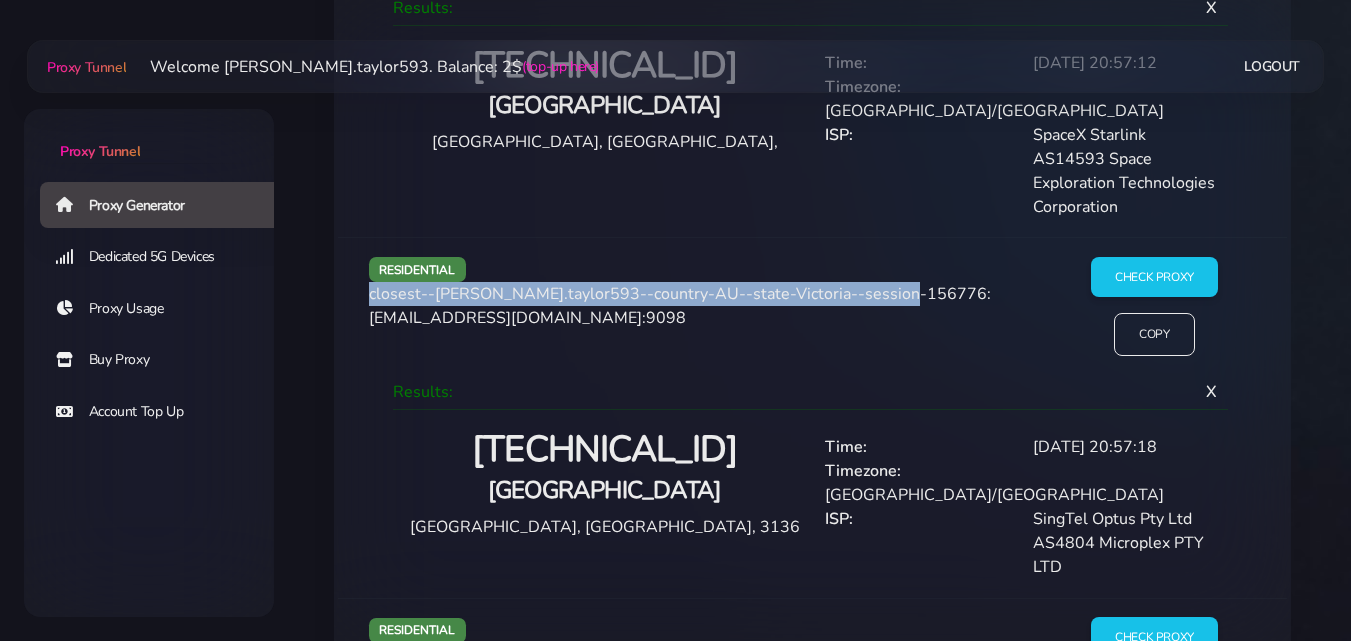 click on "closest--monica.taylor593--country-AU--state-Victoria--session-156776:X5UQSPAyUY@agg.proxytunnel.io:9098" at bounding box center (680, 306) 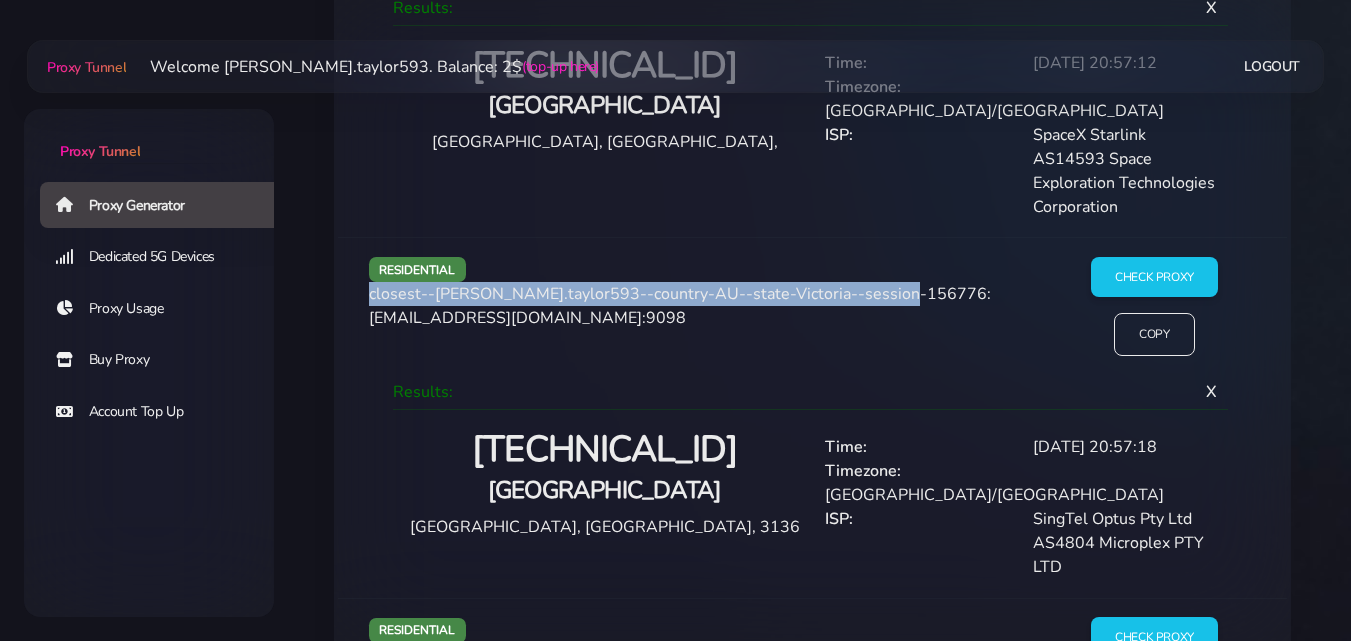 copy on "closest--monica.taylor593--country-AU--state-Victoria--session-156776" 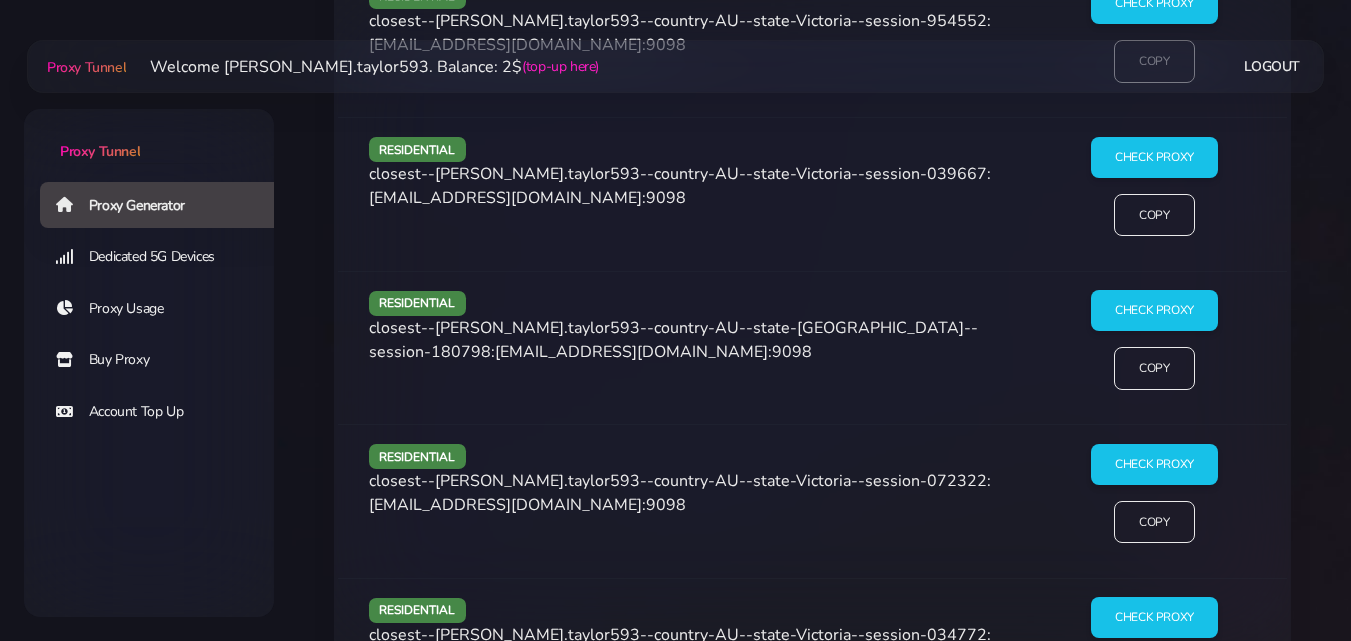 scroll, scrollTop: 2994, scrollLeft: 0, axis: vertical 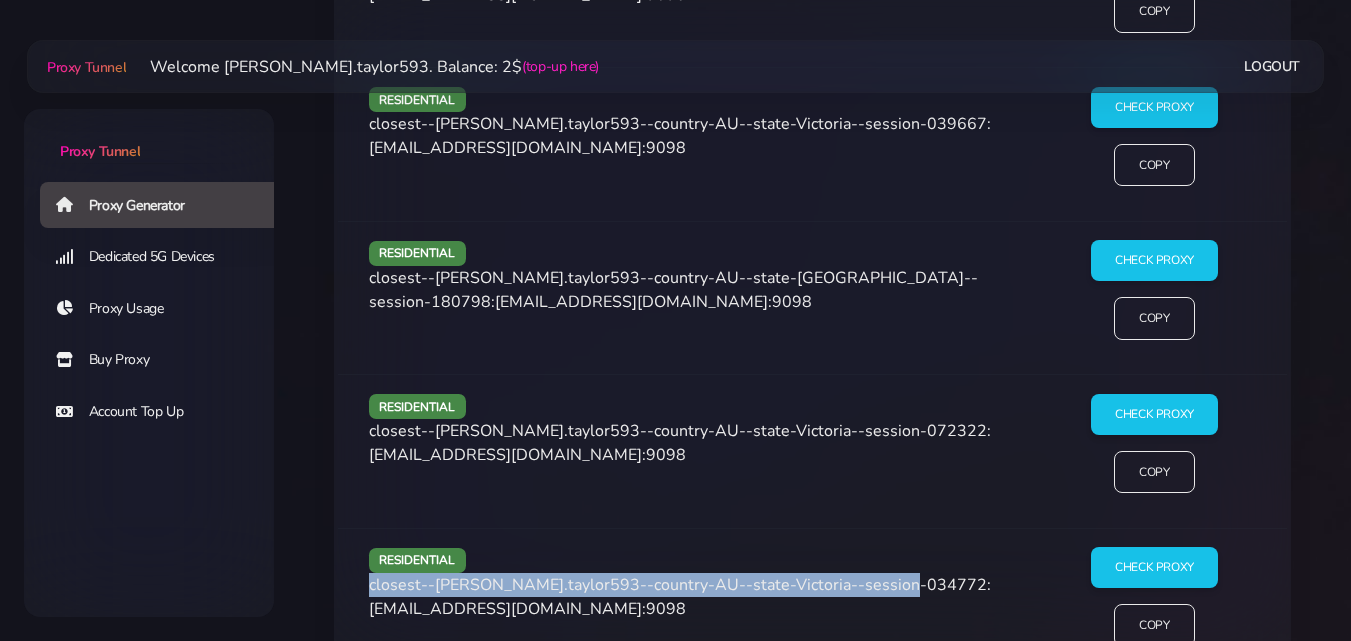 drag, startPoint x: 369, startPoint y: 520, endPoint x: 423, endPoint y: 542, distance: 58.30952 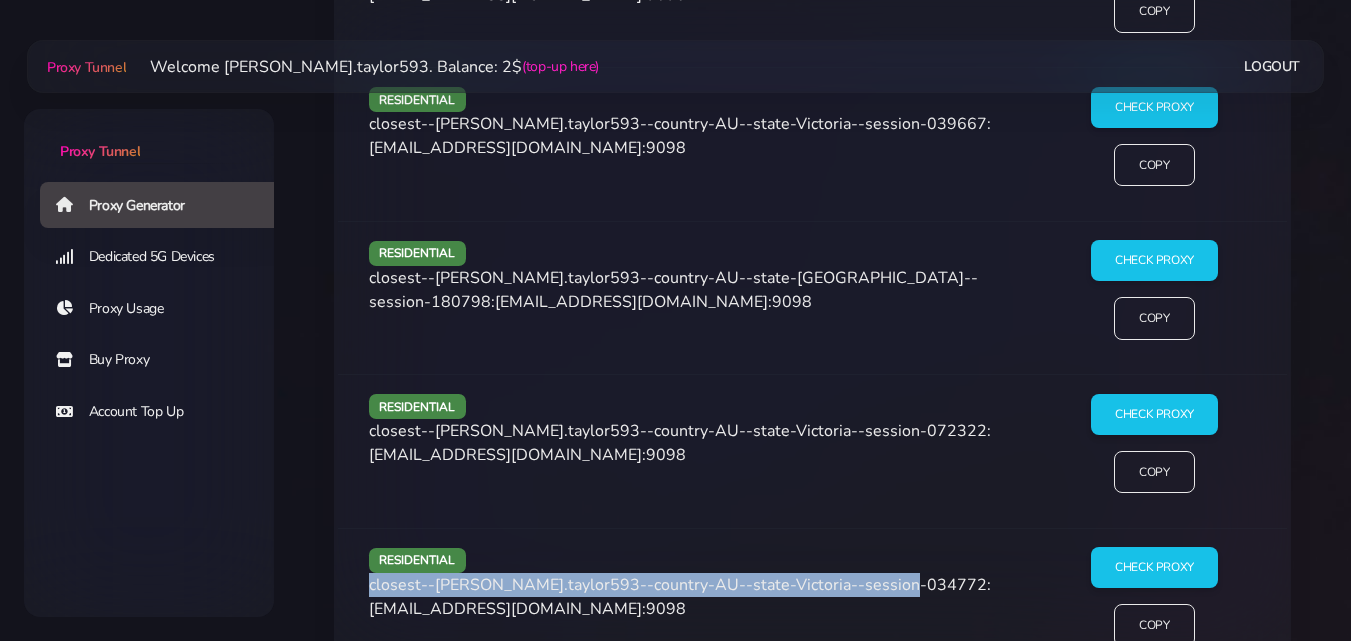 click on "closest--monica.taylor593--country-AU--state-Victoria--session-034772:X5UQSPAyUY@agg.proxytunnel.io:9098" at bounding box center [680, 597] 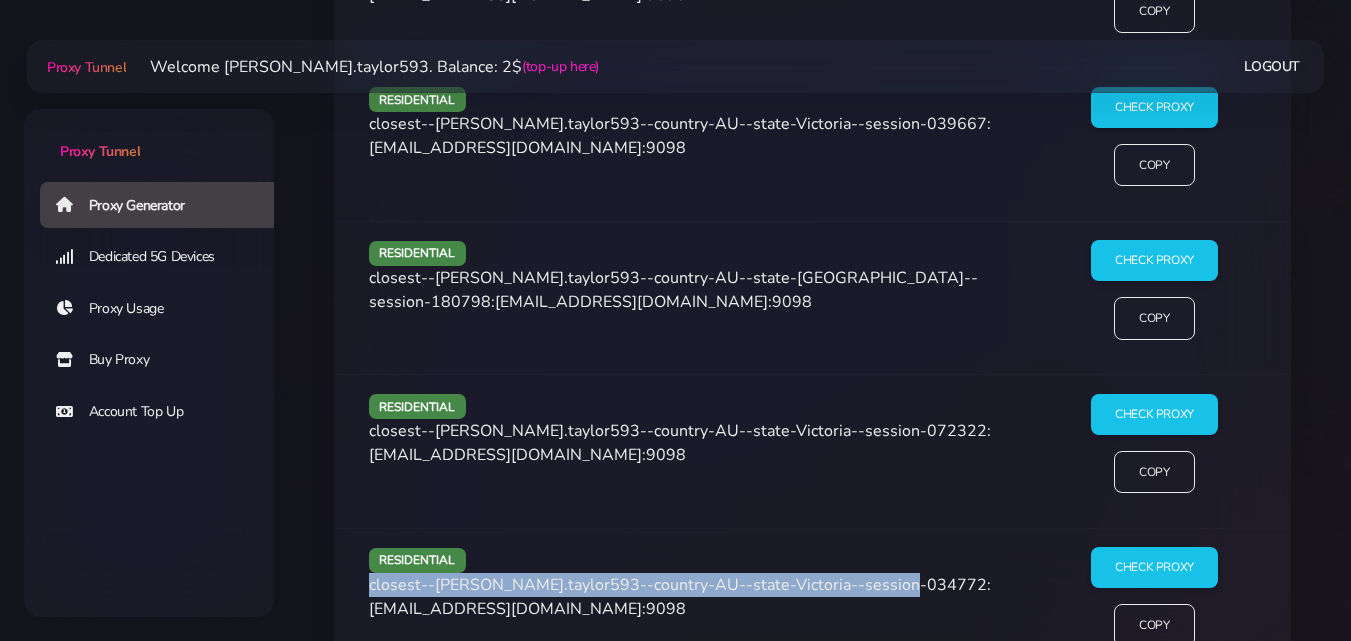 copy on "closest--monica.taylor593--country-AU--state-Victoria--session-034772" 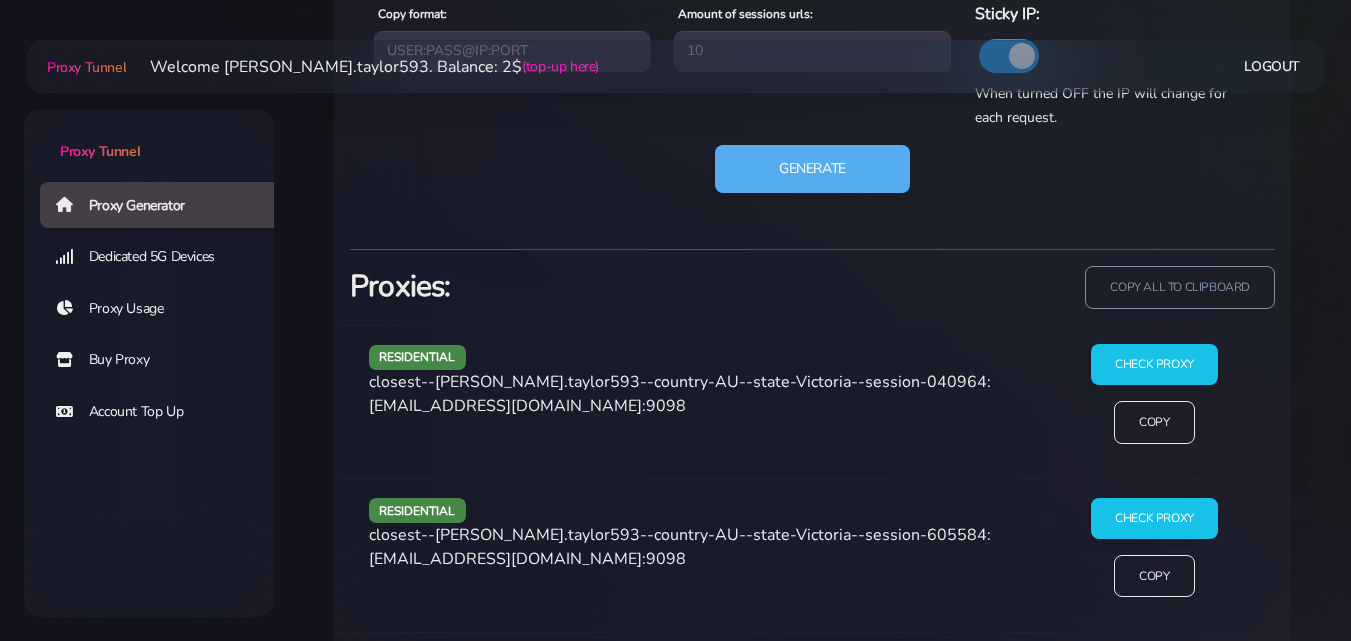 scroll, scrollTop: 694, scrollLeft: 0, axis: vertical 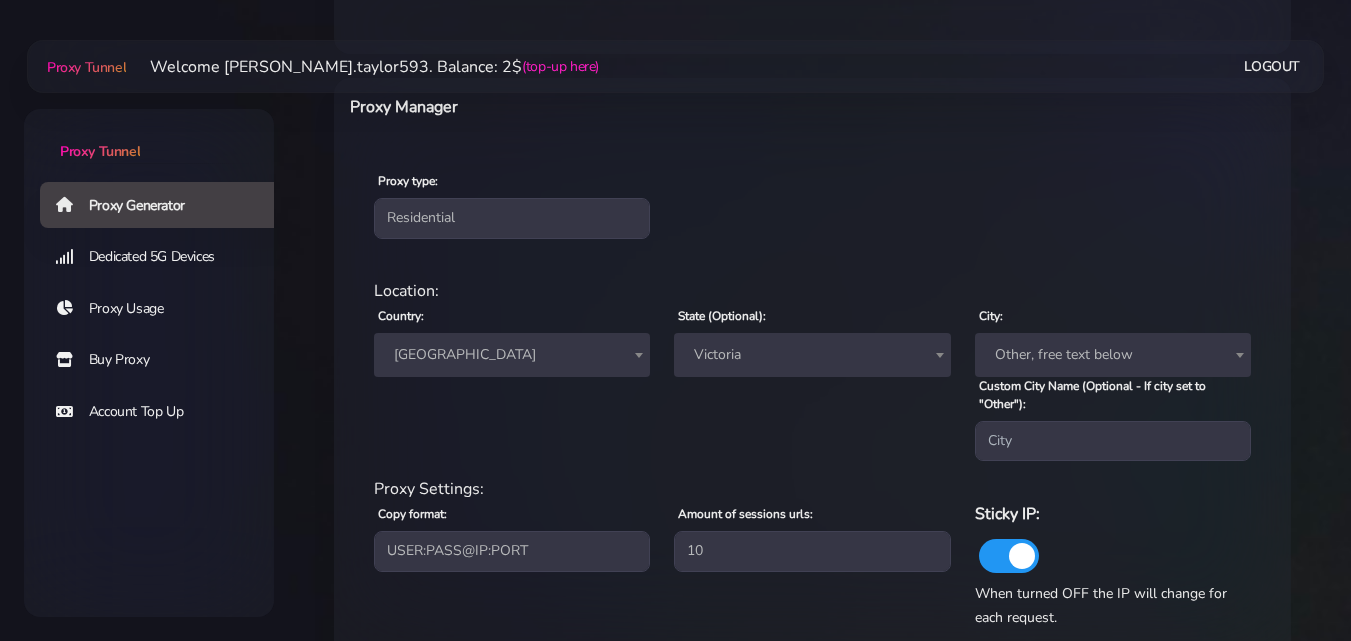 click on "[GEOGRAPHIC_DATA]" at bounding box center [512, 355] 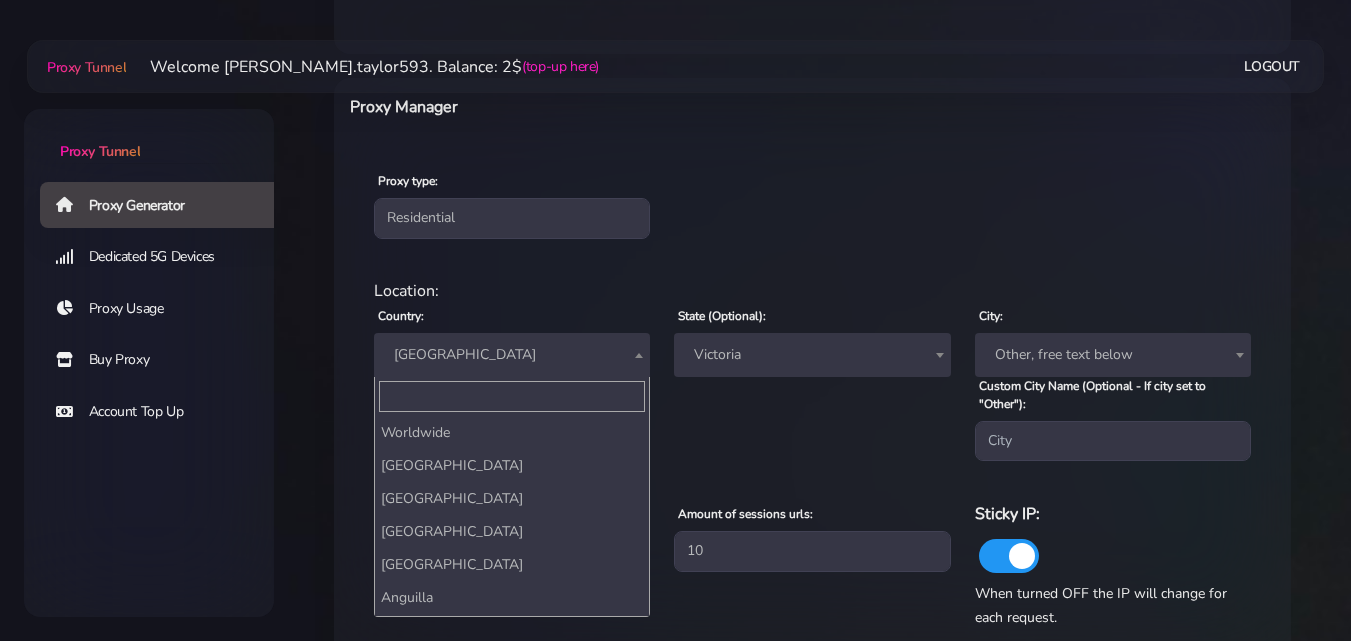 scroll, scrollTop: 429, scrollLeft: 0, axis: vertical 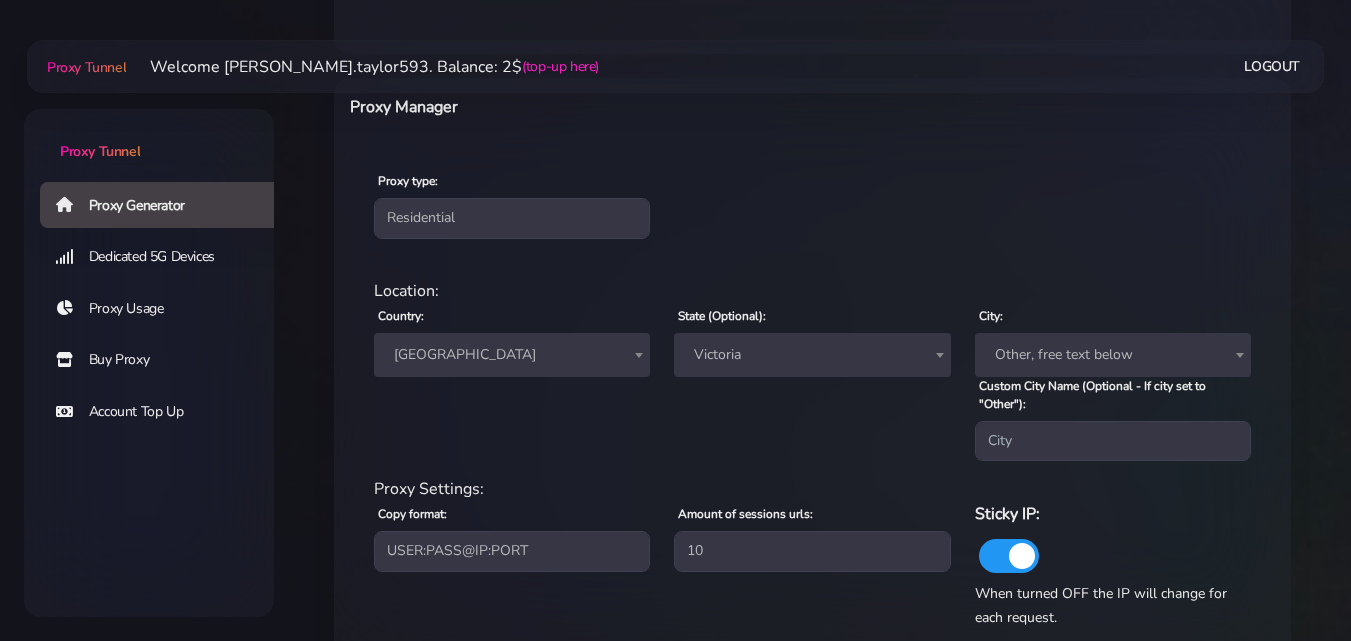 click on "Victoria" at bounding box center (812, 355) 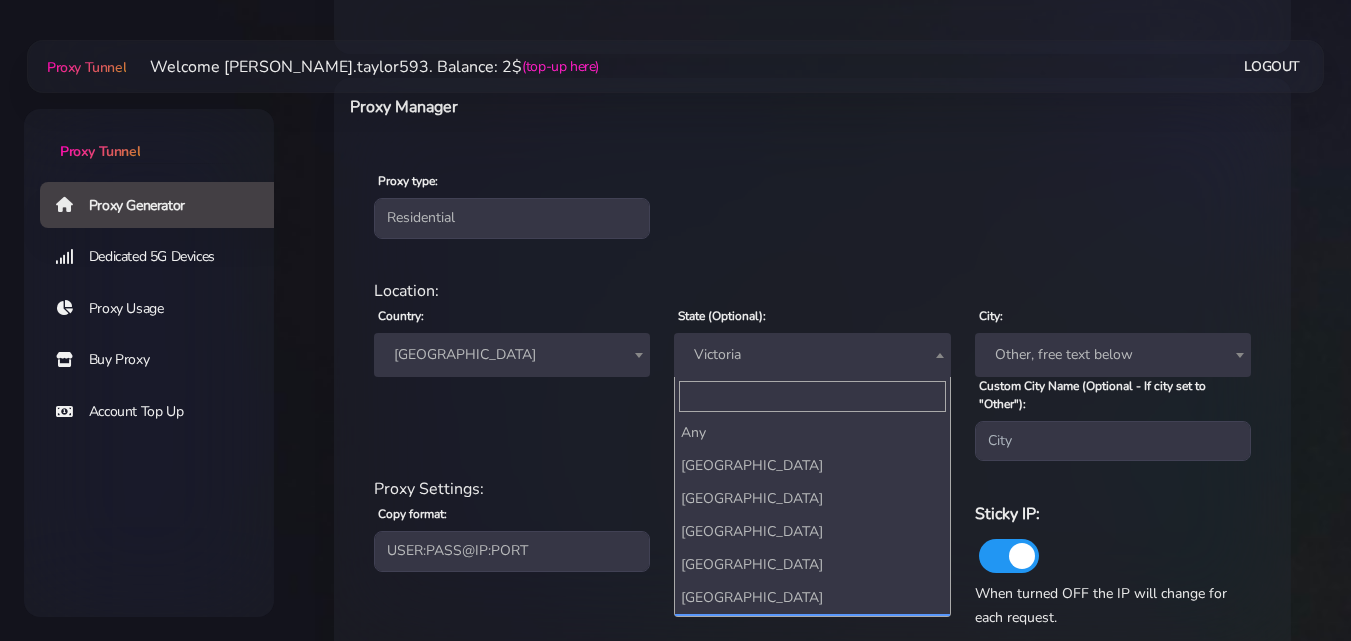 scroll, scrollTop: 64, scrollLeft: 0, axis: vertical 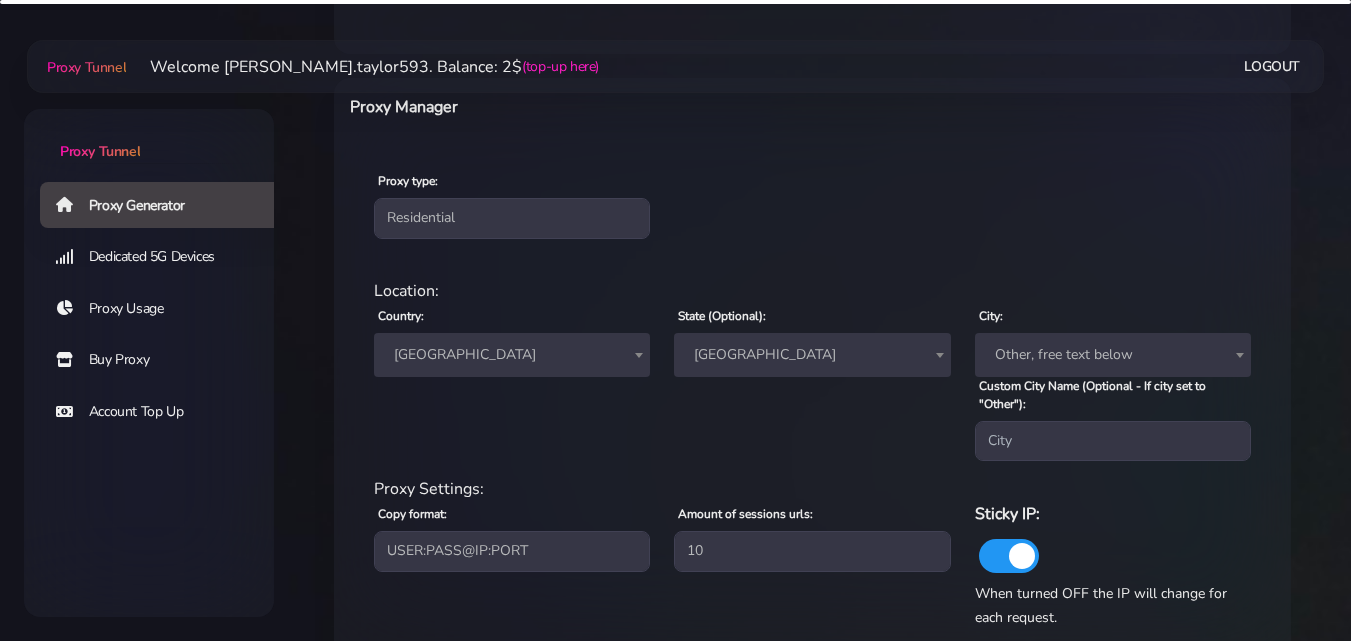 click on "[GEOGRAPHIC_DATA]" at bounding box center (812, 355) 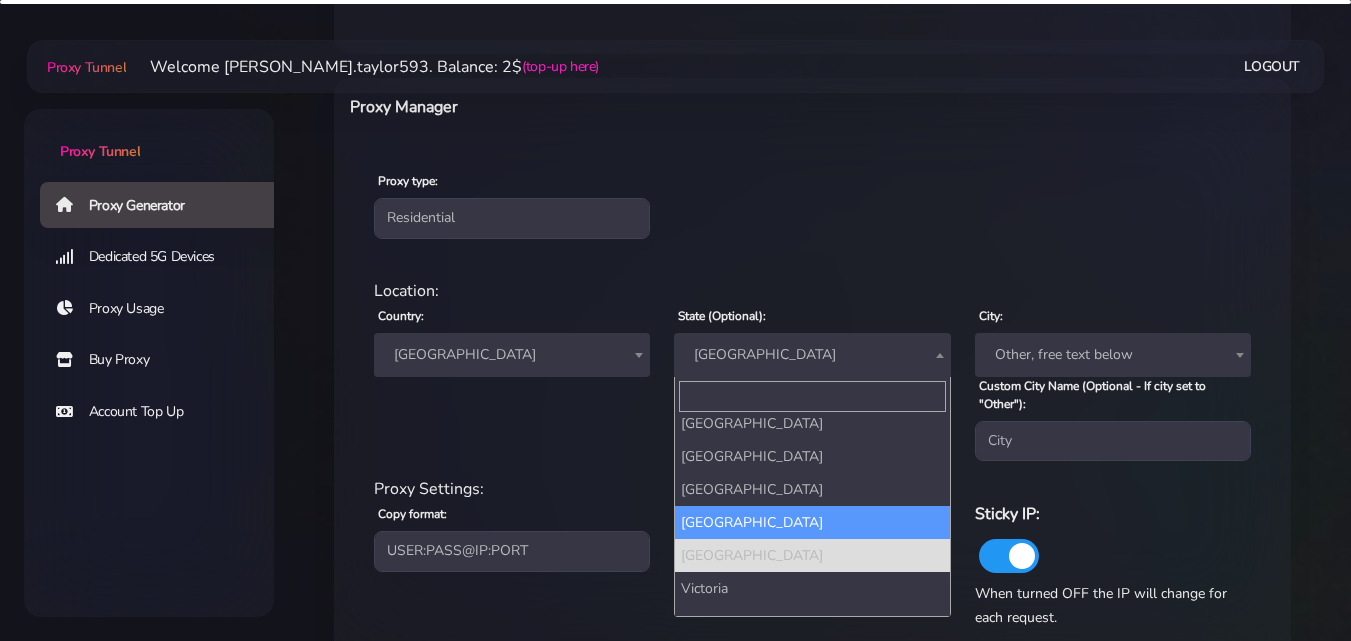 scroll, scrollTop: 64, scrollLeft: 0, axis: vertical 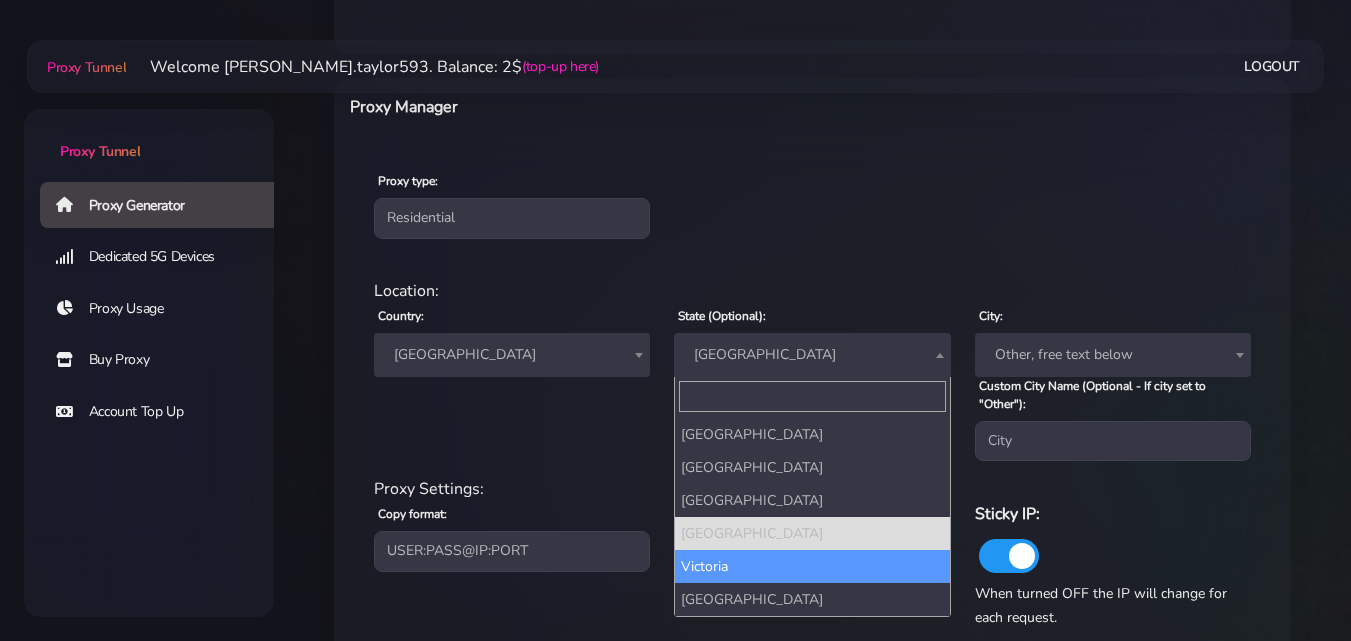 select on "Victoria" 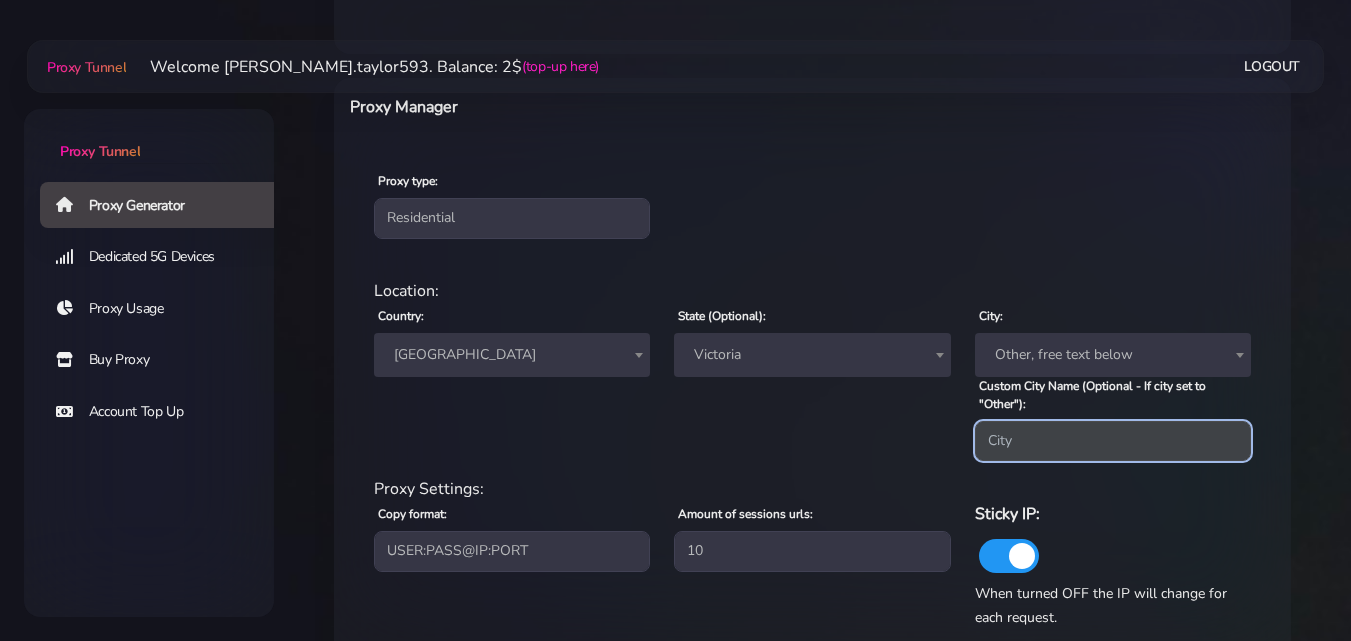 click on "Custom City Name (Optional - If city set to "Other"):" at bounding box center [1113, 441] 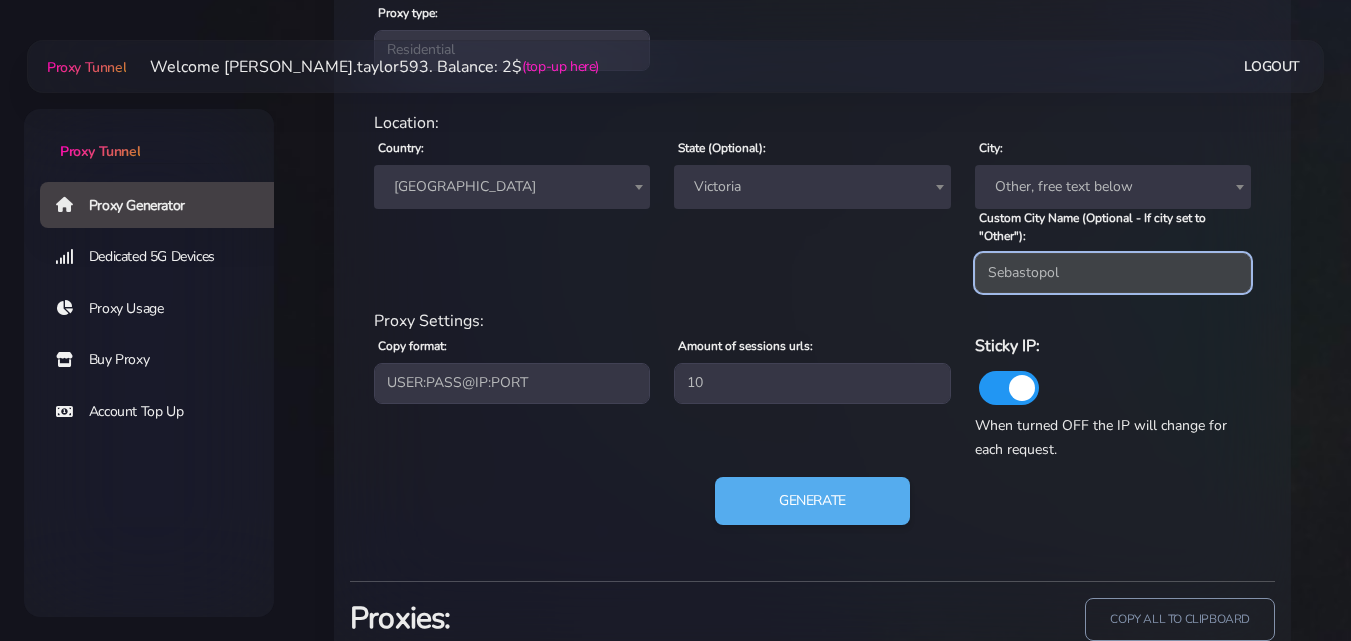 scroll, scrollTop: 994, scrollLeft: 0, axis: vertical 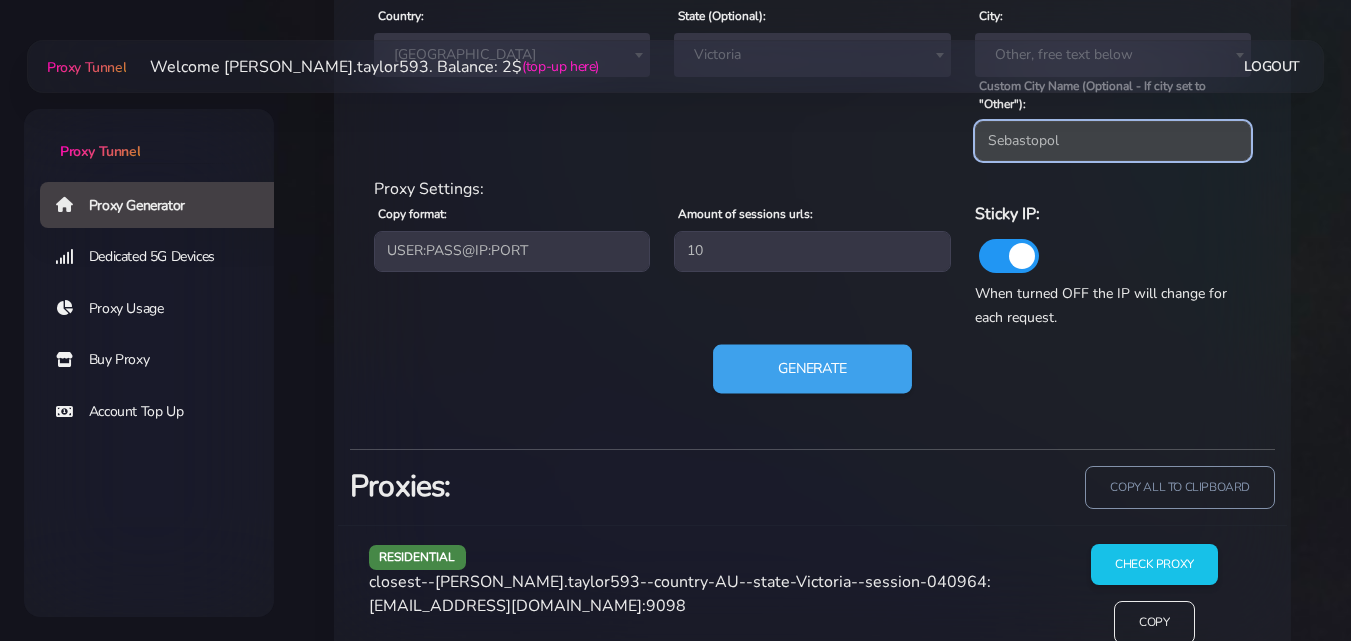 type on "Sebastopol" 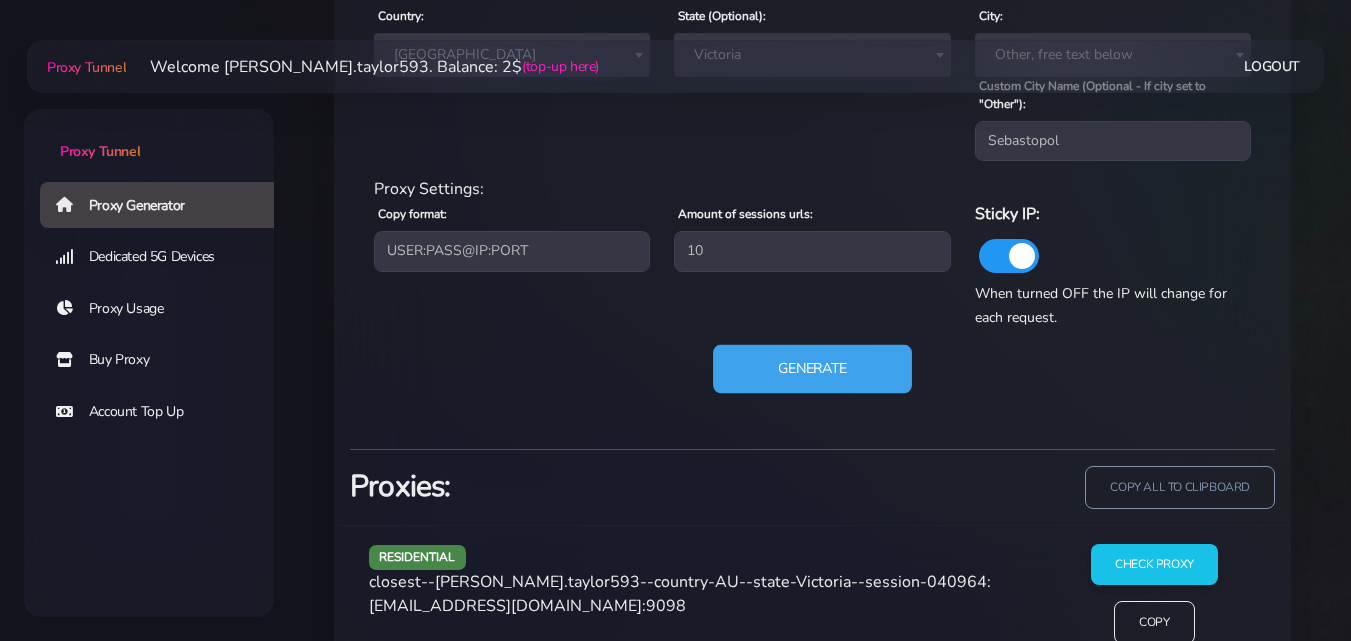 click on "Generate" at bounding box center [812, 369] 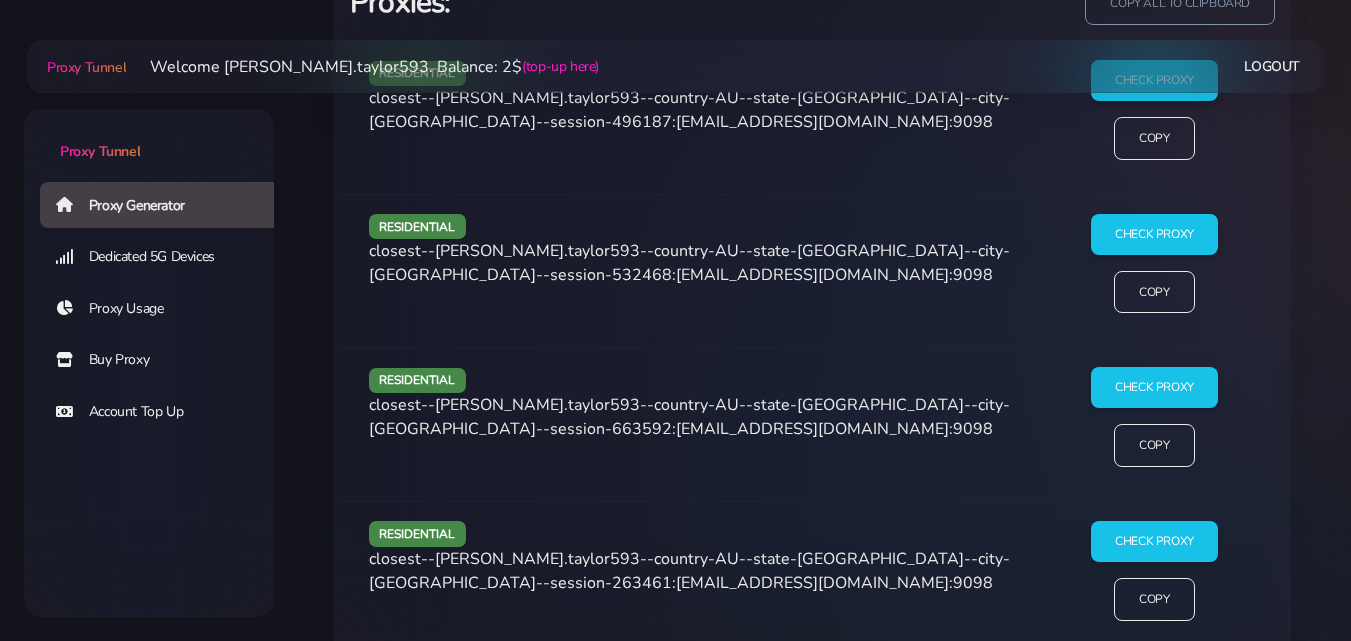 scroll, scrollTop: 1494, scrollLeft: 0, axis: vertical 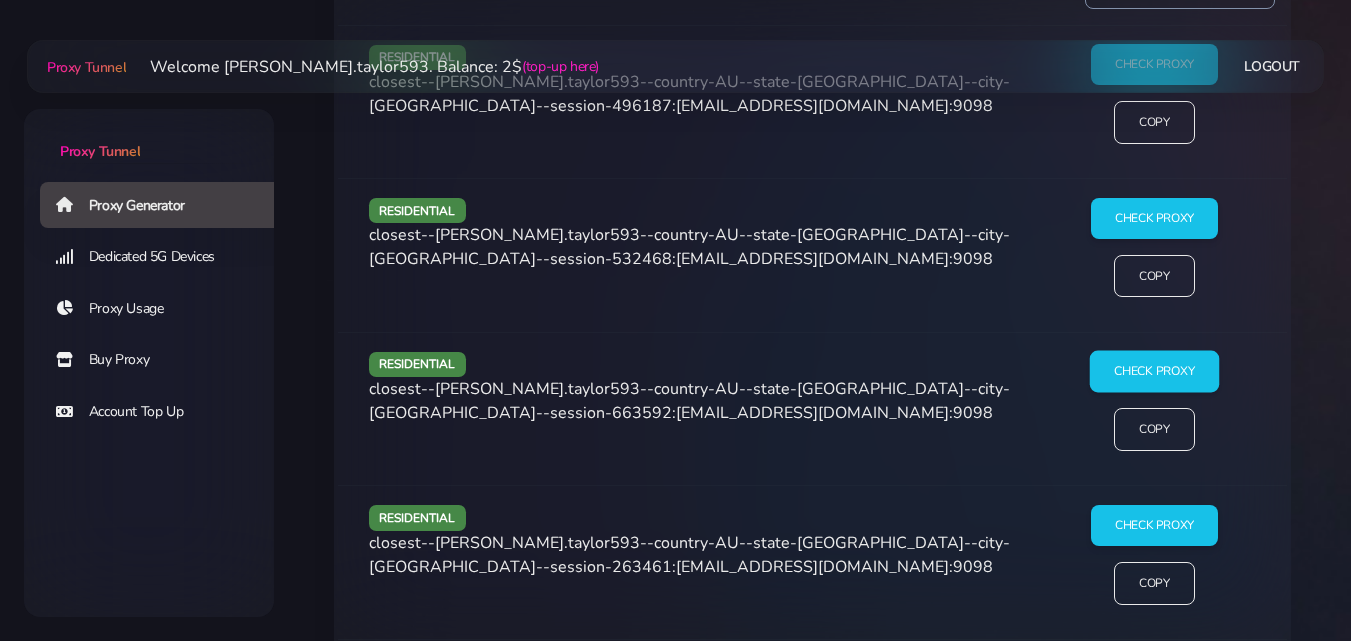 click on "Check Proxy" at bounding box center (1154, 372) 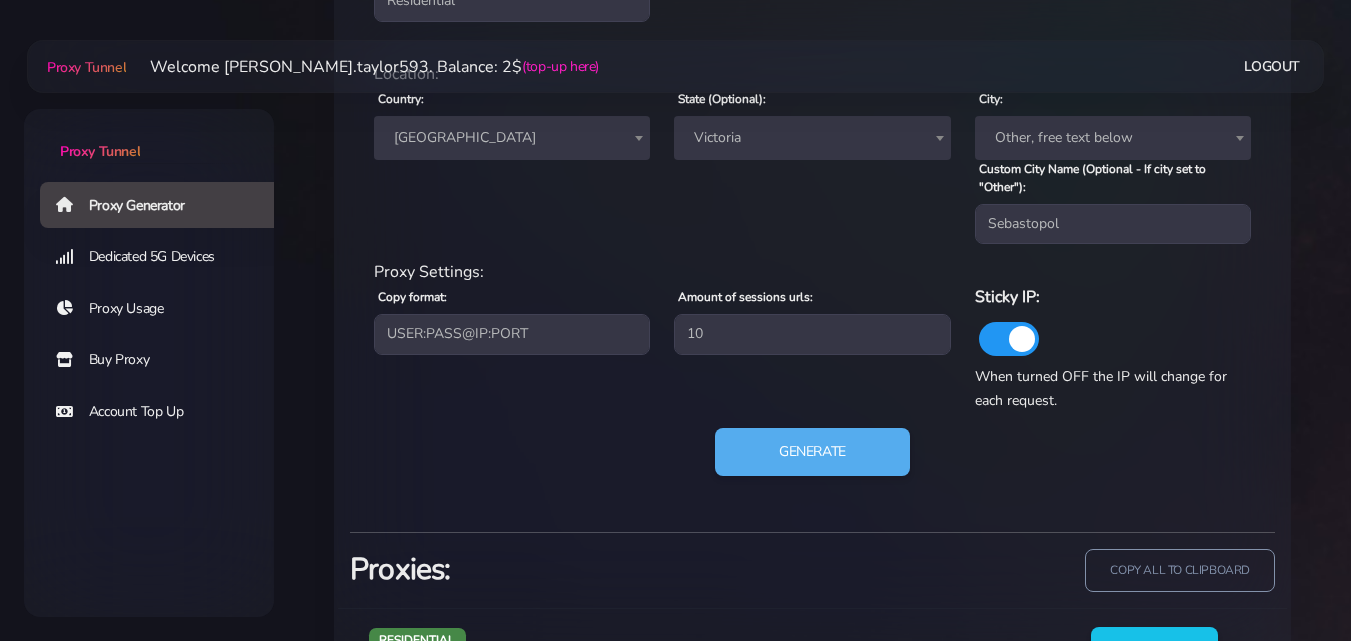 scroll, scrollTop: 894, scrollLeft: 0, axis: vertical 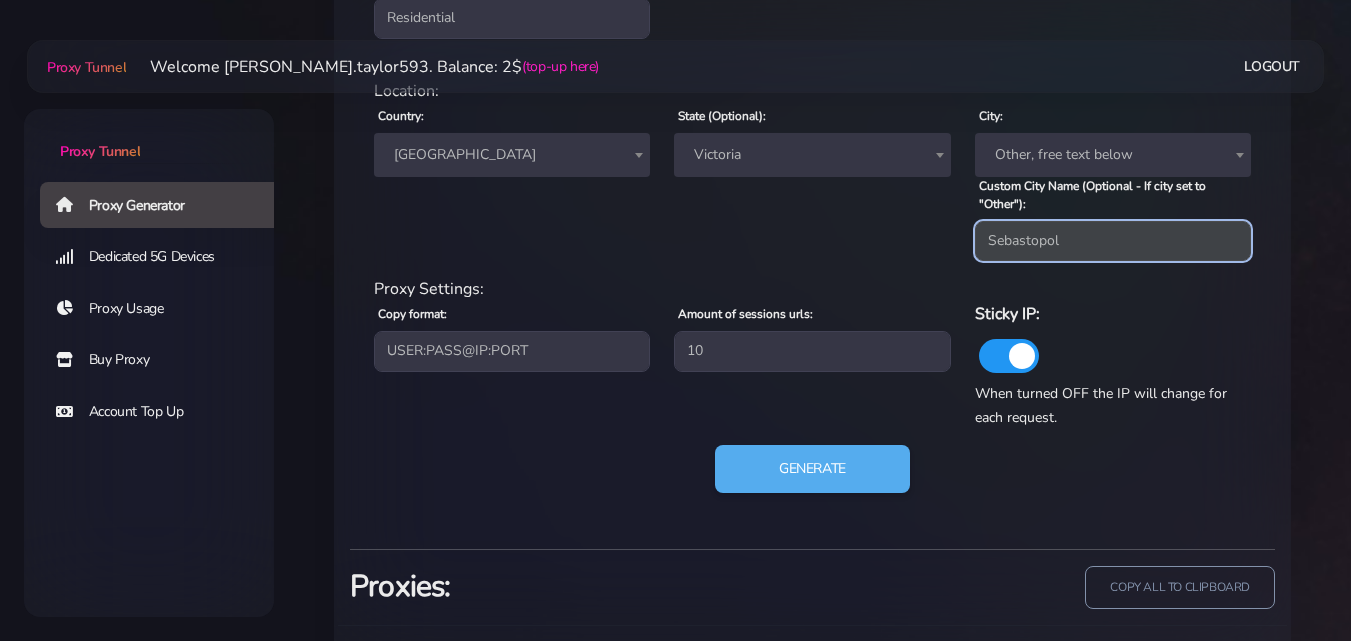 click on "Sebastopol" at bounding box center [1113, 241] 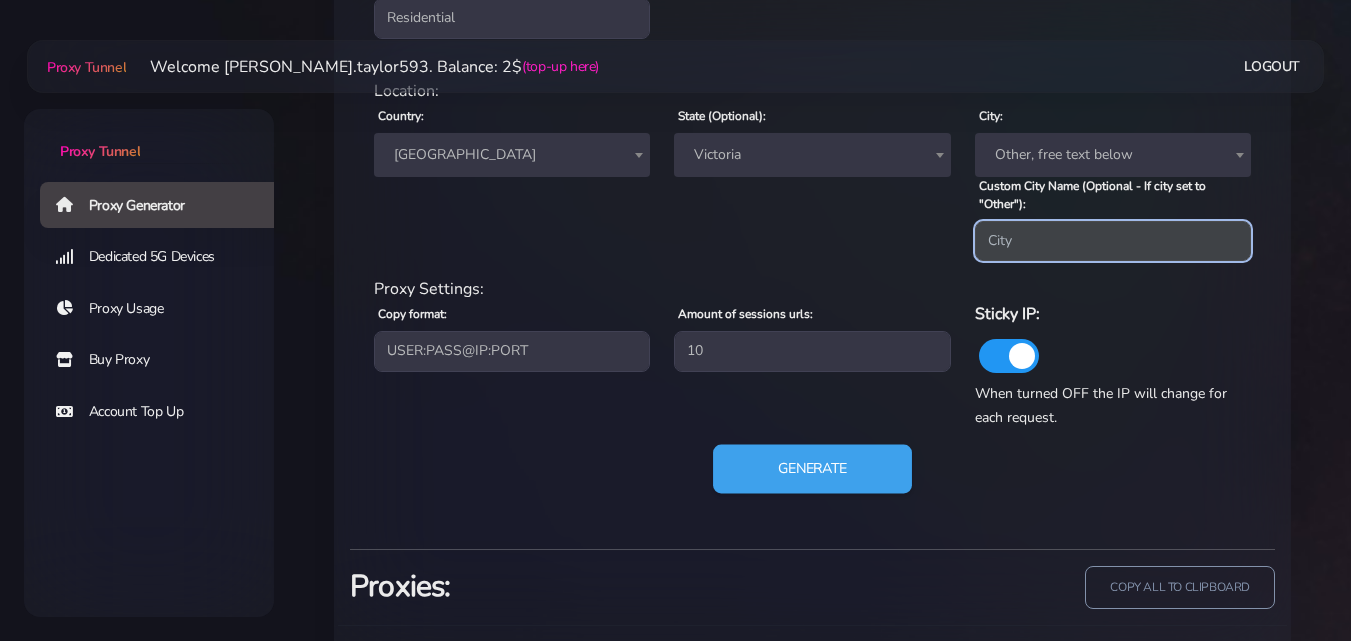 type 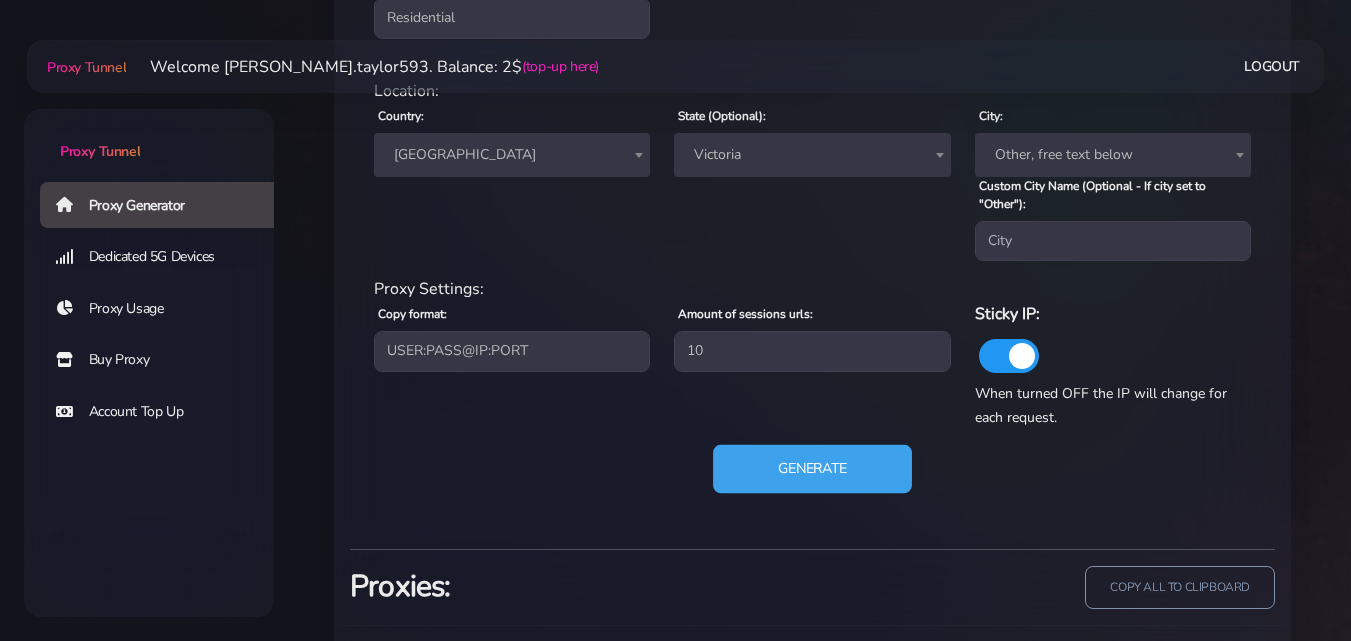 click on "Generate" at bounding box center [812, 469] 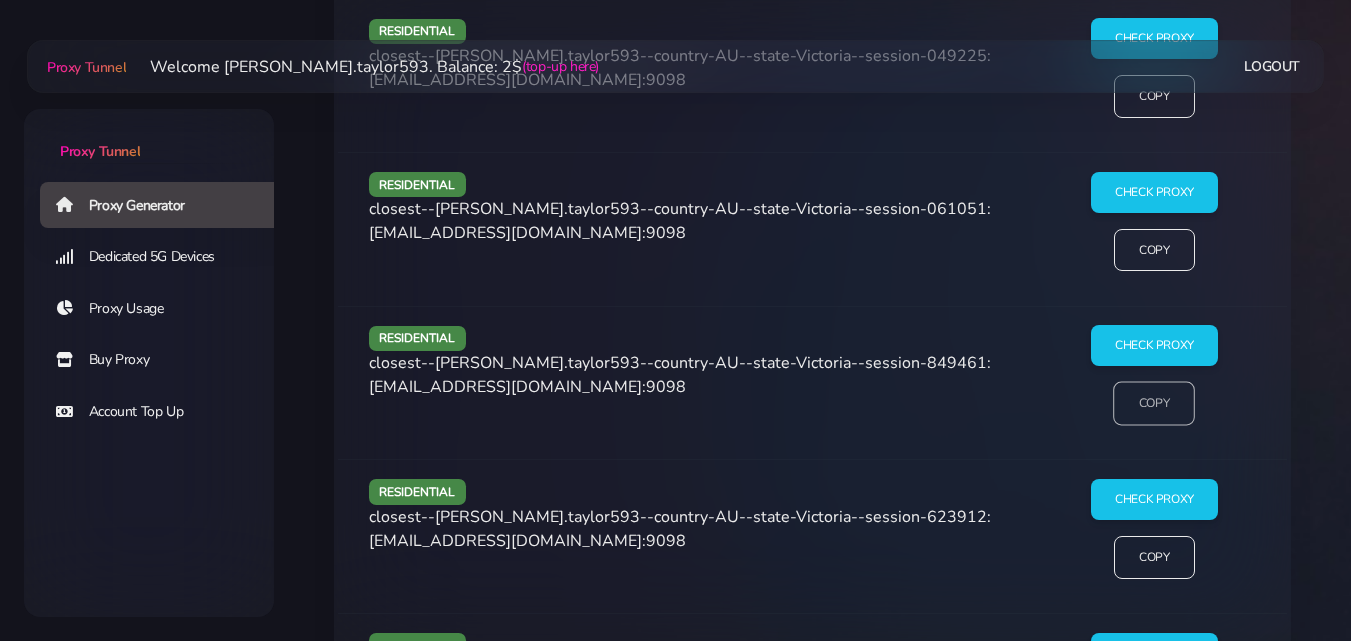 scroll, scrollTop: 1520, scrollLeft: 0, axis: vertical 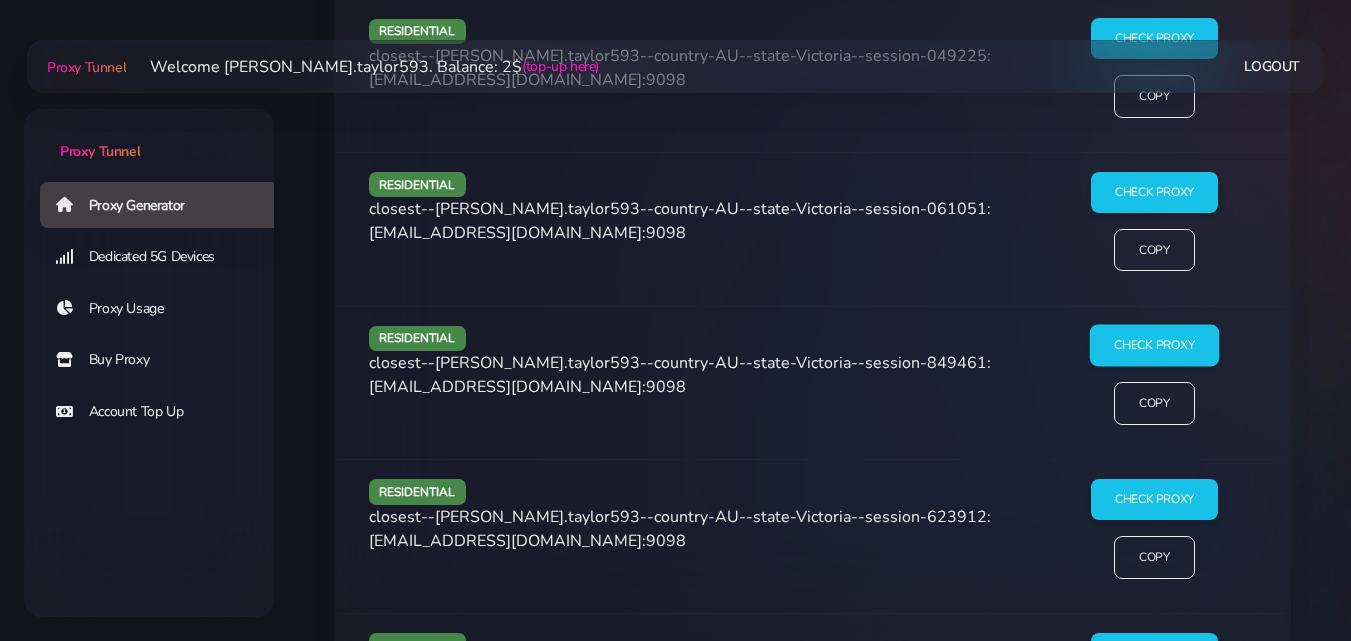 click on "Check Proxy" at bounding box center (1154, 346) 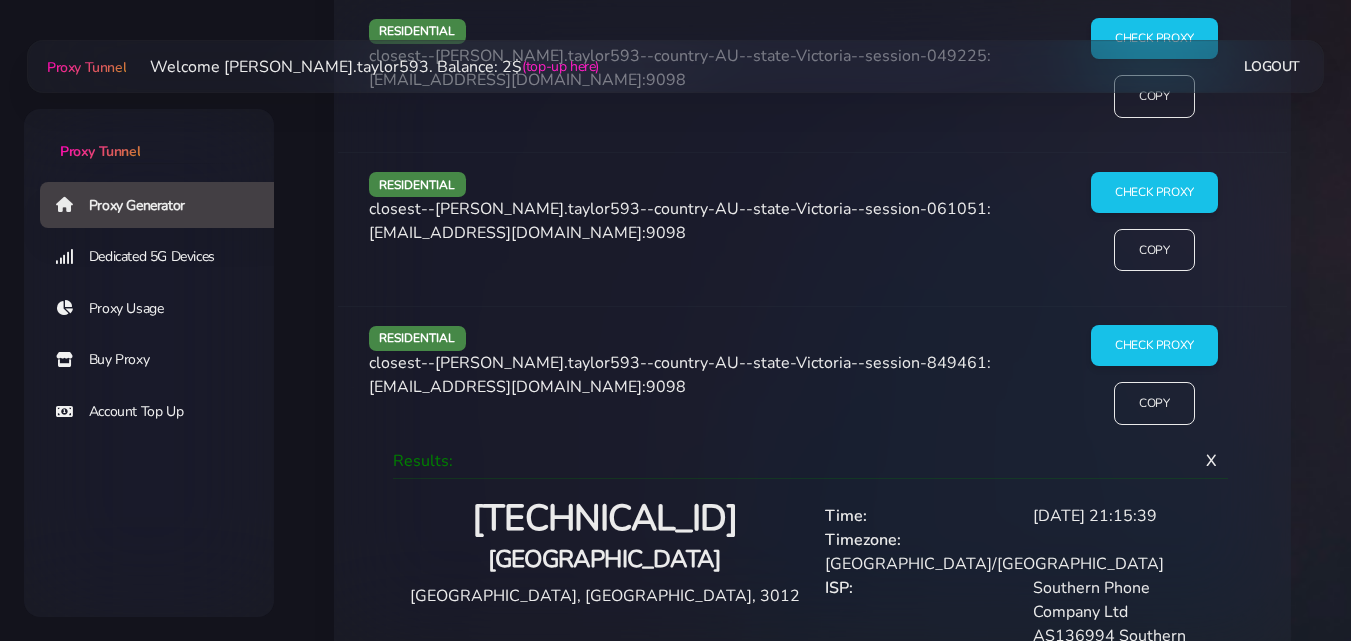 drag, startPoint x: 368, startPoint y: 357, endPoint x: 377, endPoint y: 366, distance: 12.727922 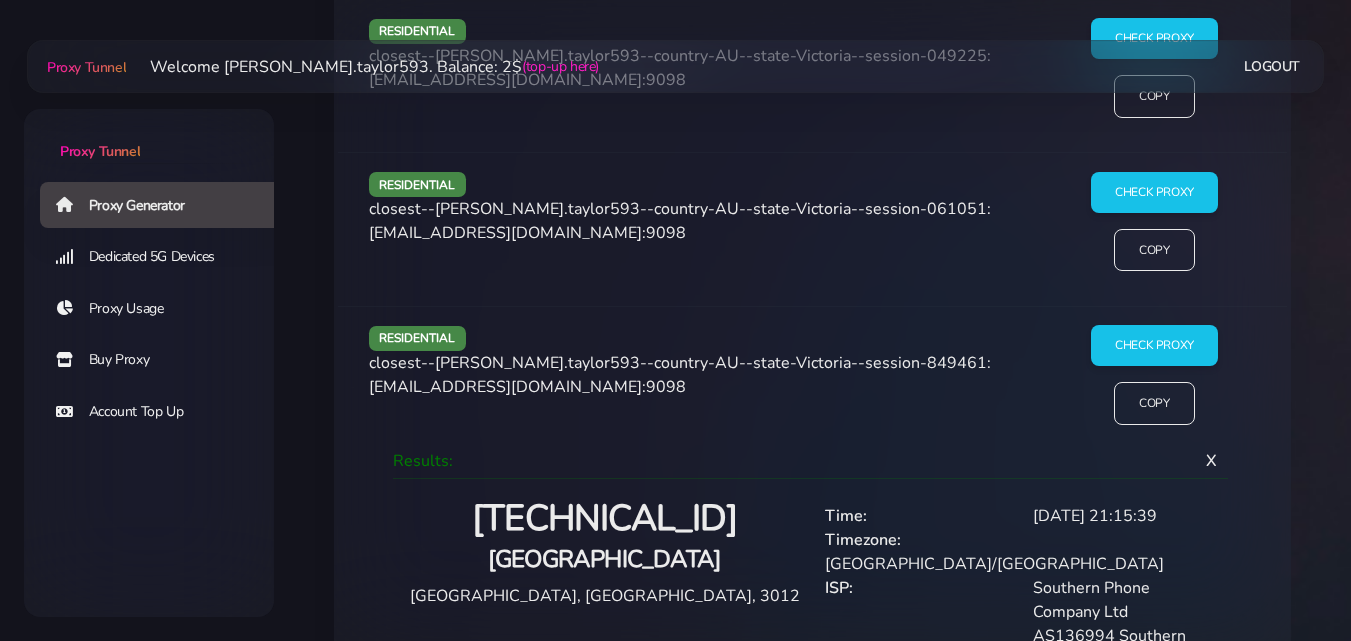 click on "residential
closest--monica.taylor593--country-AU--state-Victoria--session-849461:X5UQSPAyUY@agg.proxytunnel.io:9098" at bounding box center [699, 383] 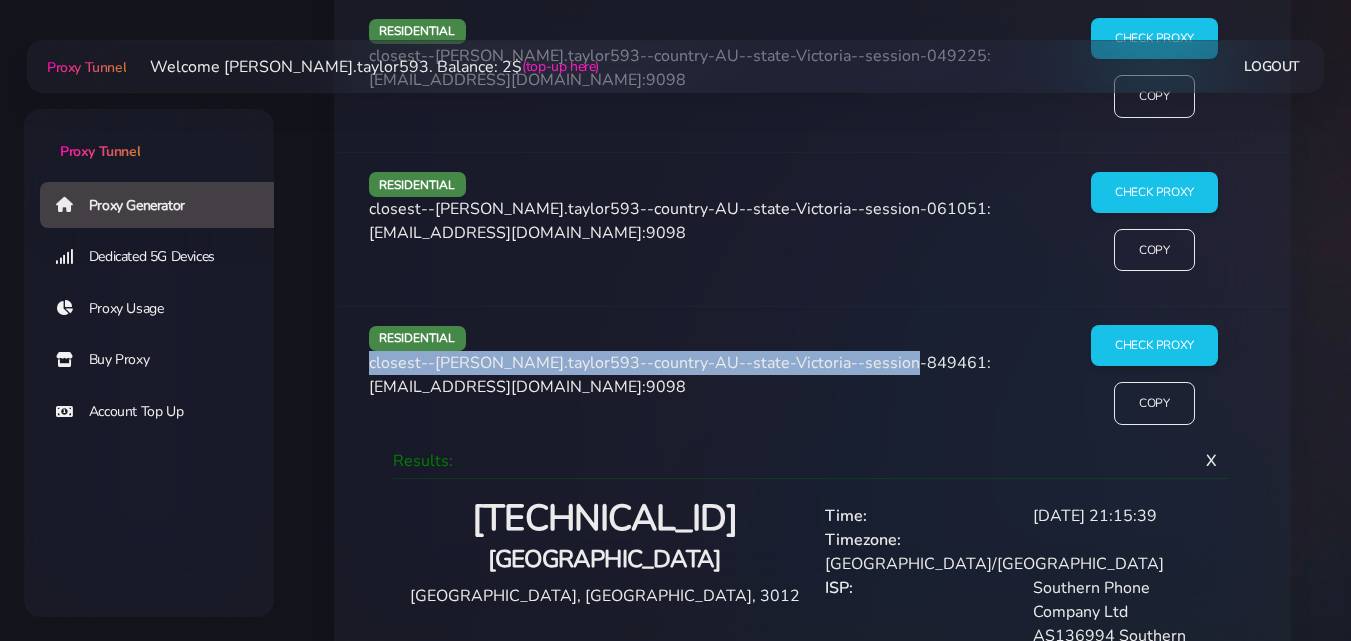 drag, startPoint x: 369, startPoint y: 359, endPoint x: 422, endPoint y: 380, distance: 57.00877 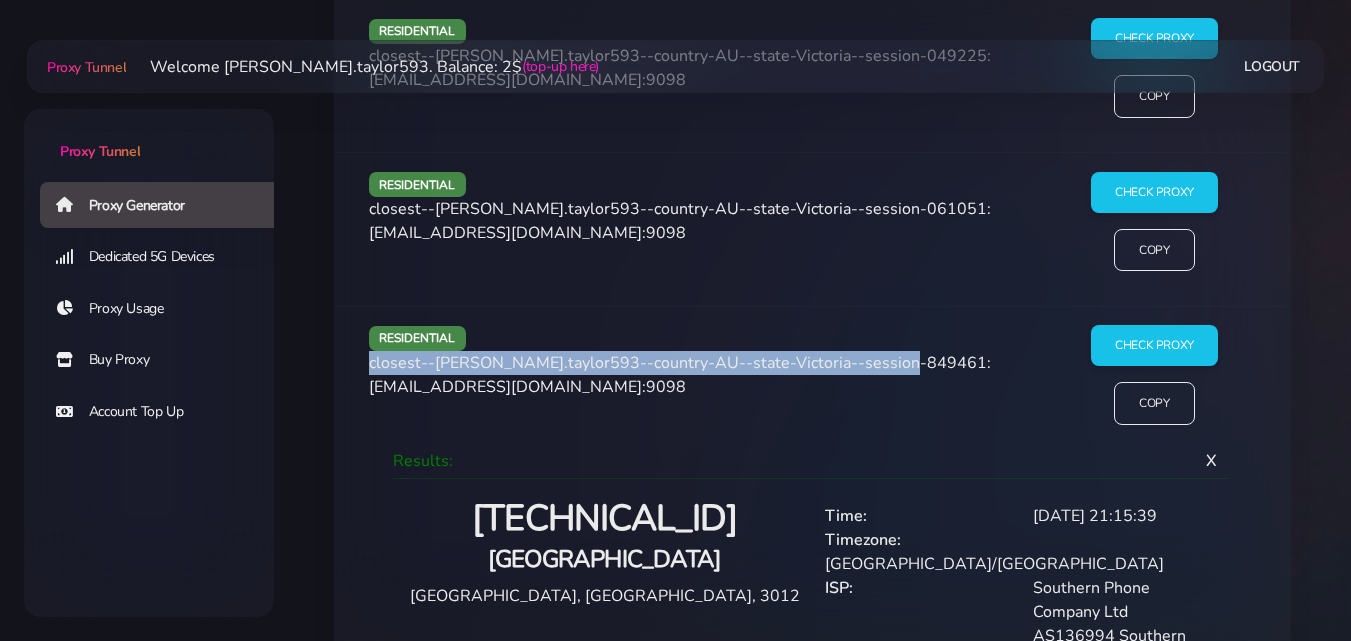 click on "closest--monica.taylor593--country-AU--state-Victoria--session-849461:X5UQSPAyUY@agg.proxytunnel.io:9098" at bounding box center [680, 375] 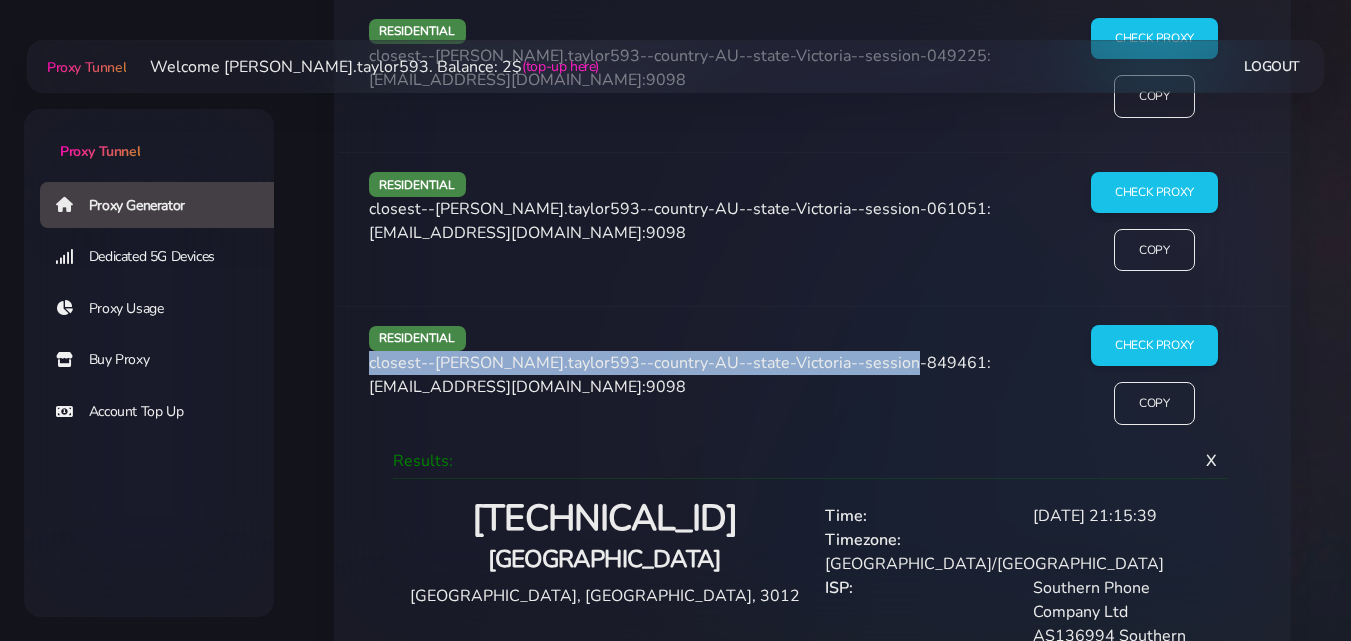 copy on "closest--monica.taylor593--country-AU--state-Victoria--session-849461" 